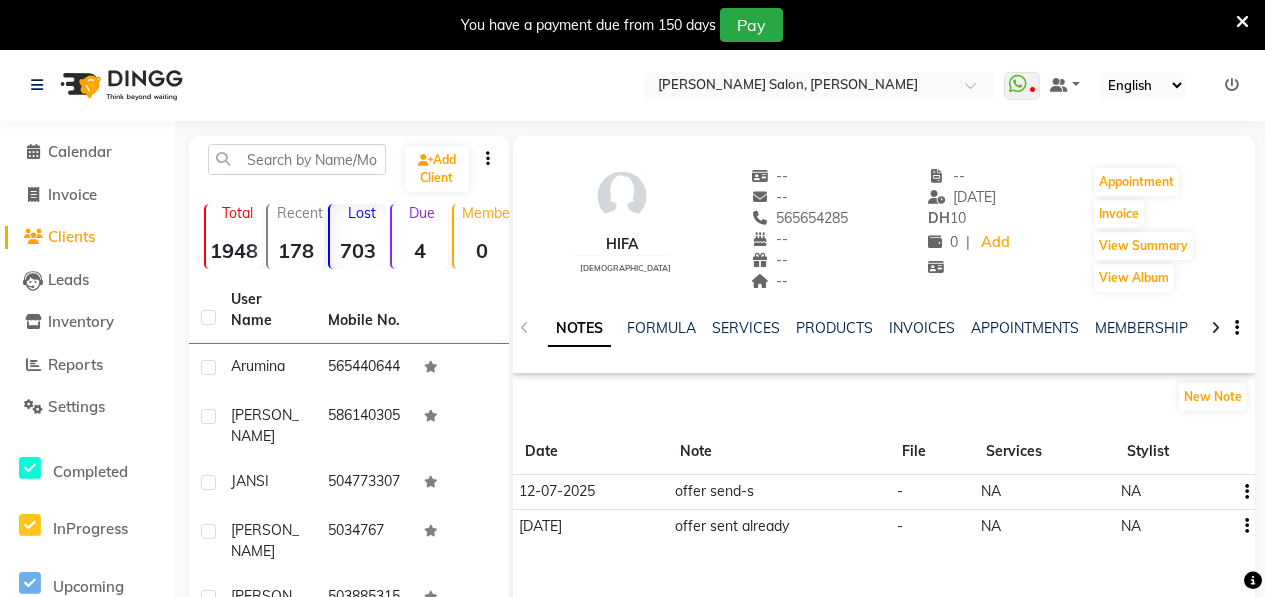 select on "50" 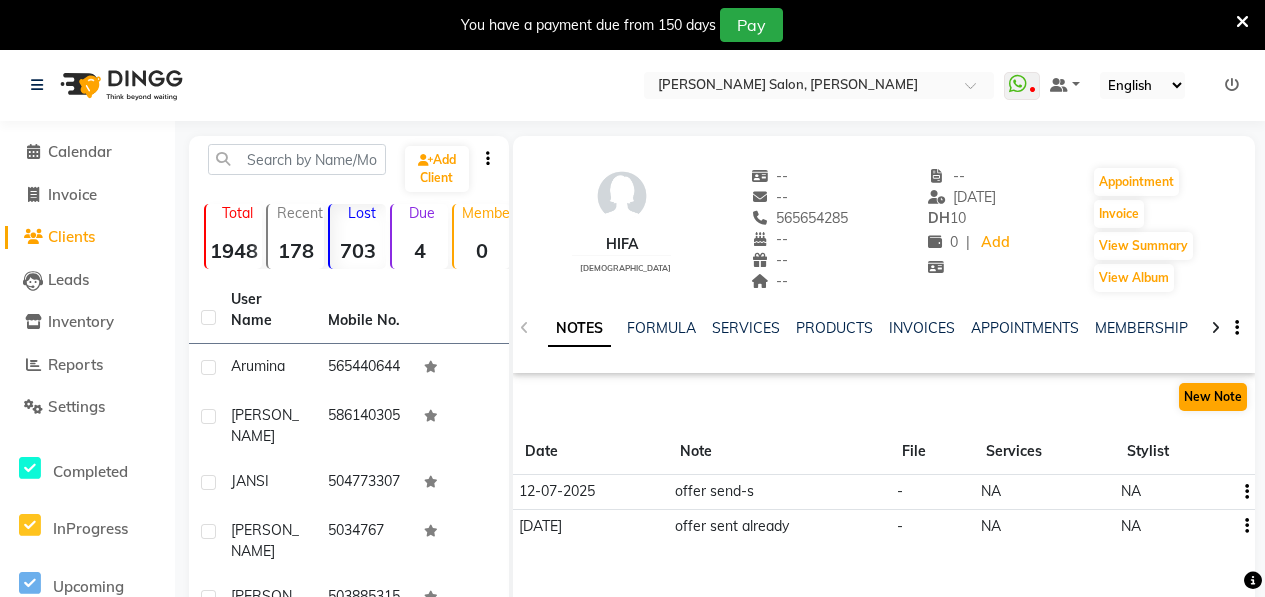 scroll, scrollTop: 0, scrollLeft: 0, axis: both 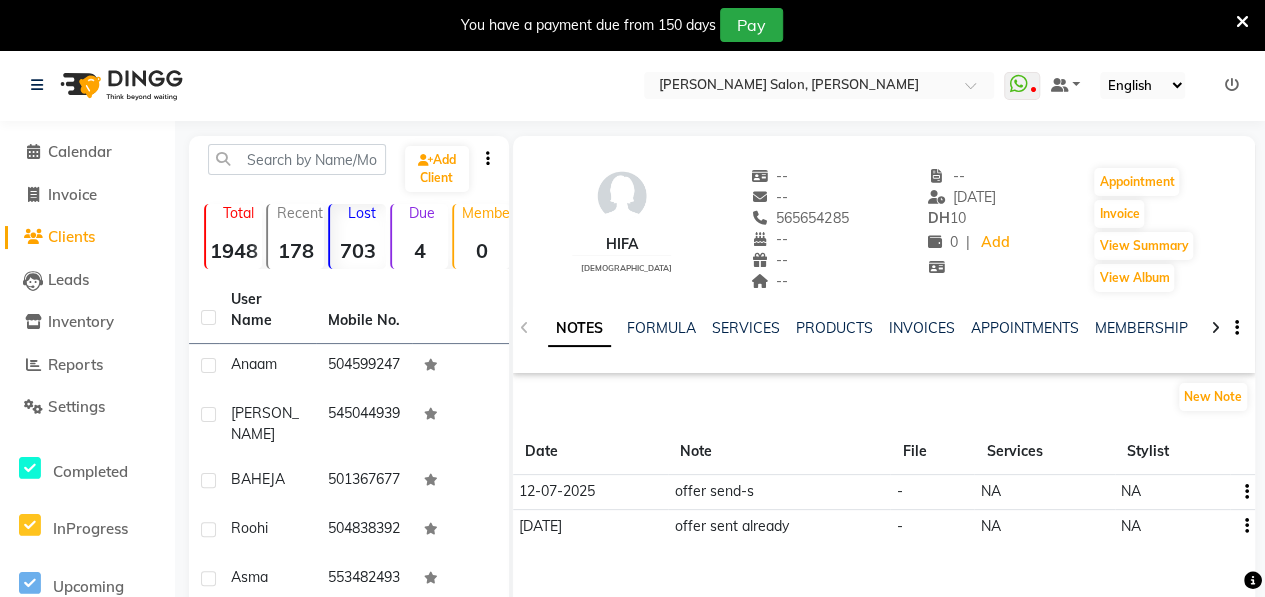 click on "Add Client  Total  1948  Recent  178  Lost  703  Due  4  Member  0 User Name Mobile No. Arumina     565440644  [PERSON_NAME]     586140305  JANSI     504773307  [PERSON_NAME]     5034767  [PERSON_NAME]     503885315  [PERSON_NAME]     6604433453  Anaam     504599247  [PERSON_NAME]     545044939  BAHEJA     501367677  Roohi     504838392  Asma     553482493  Shilpa     551927064  [PERSON_NAME]     505679387  Minha     506032603  HIFA     565654285  HINA     5590707  [PERSON_NAME]   586888490  Jesmi     527076231  Khadeejah     545515933  Sareena     503818586  SIDRA     507371062  [PERSON_NAME]     544686070  [PERSON_NAME]  Saloon   564797878  [PERSON_NAME]     555220543  Eman     562348864  [PERSON_NAME]     503037864  [PERSON_NAME]     566754510  [PERSON_NAME]   505945619  Dilusha     505265485  Laila     559428669  KAUSAR     525429688  [PERSON_NAME]     504991582  [PERSON_NAME]     505397477  [PERSON_NAME]     552201195  Sana     547731123  Qurat     557961091  Jar     555834310  baba     524088737  [PERSON_NAME]     581998058  sruthi     555954899  Mist     569308027  Fatima     508480650  [PERSON_NAME]" 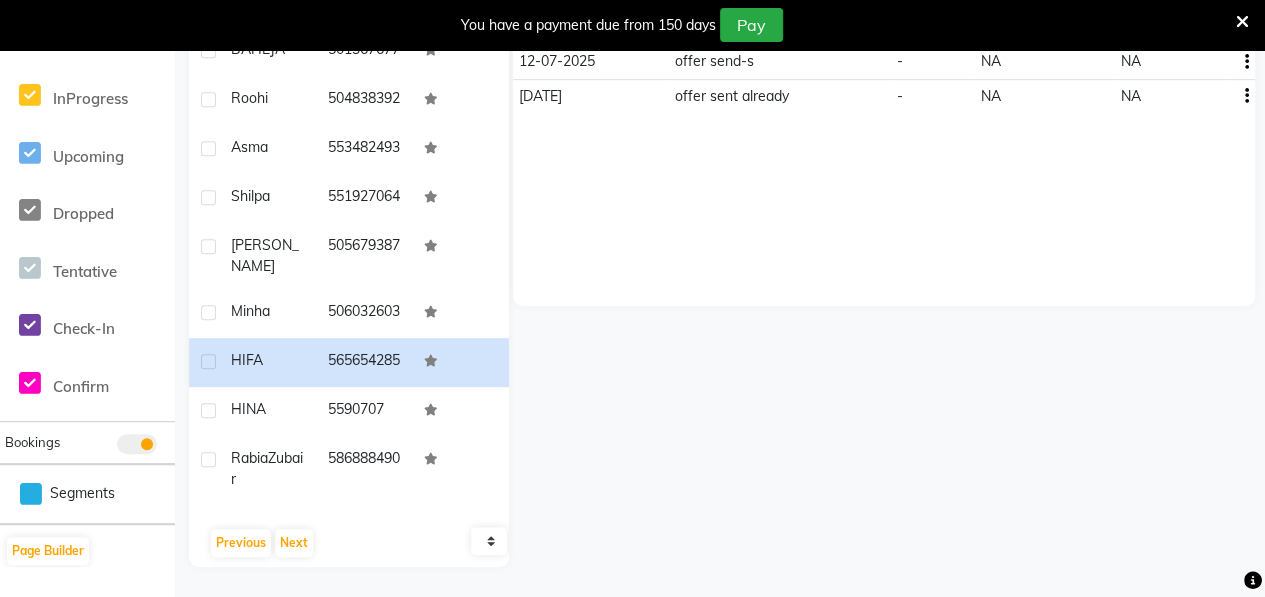 scroll, scrollTop: 886, scrollLeft: 0, axis: vertical 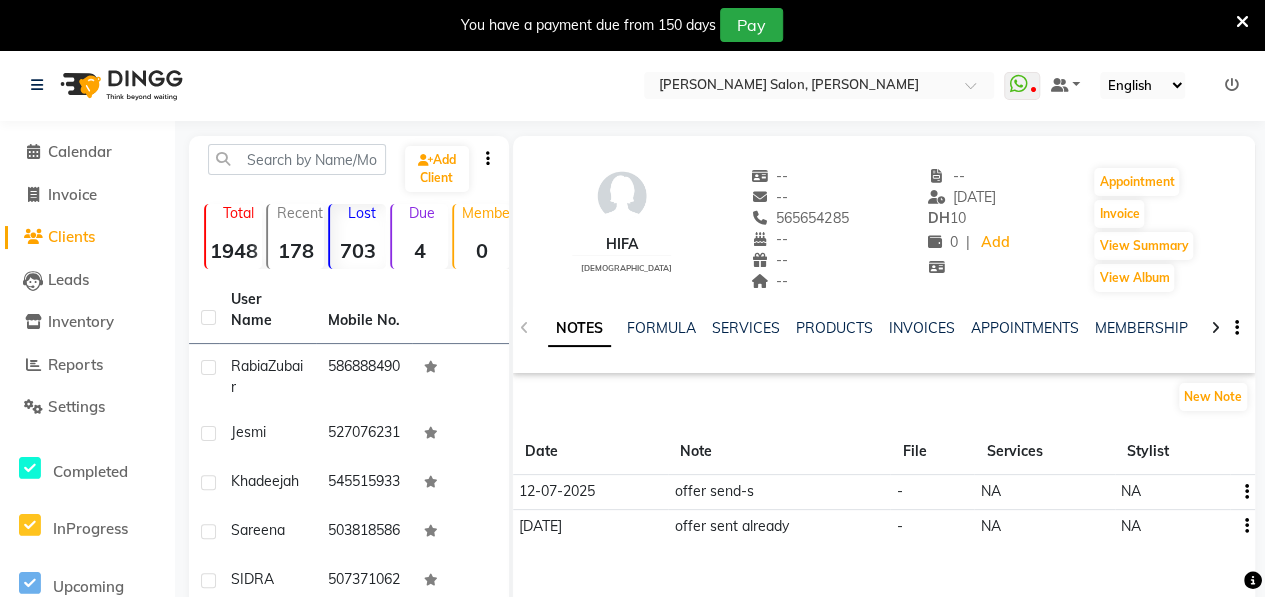 click on "HINA" 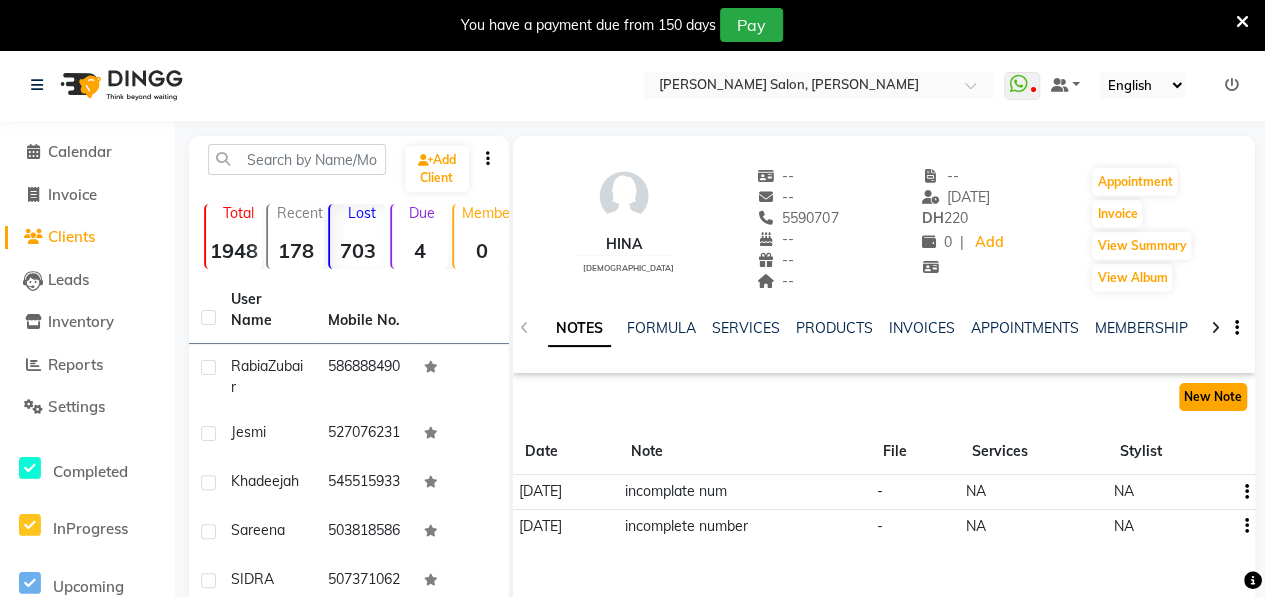 click on "New Note" 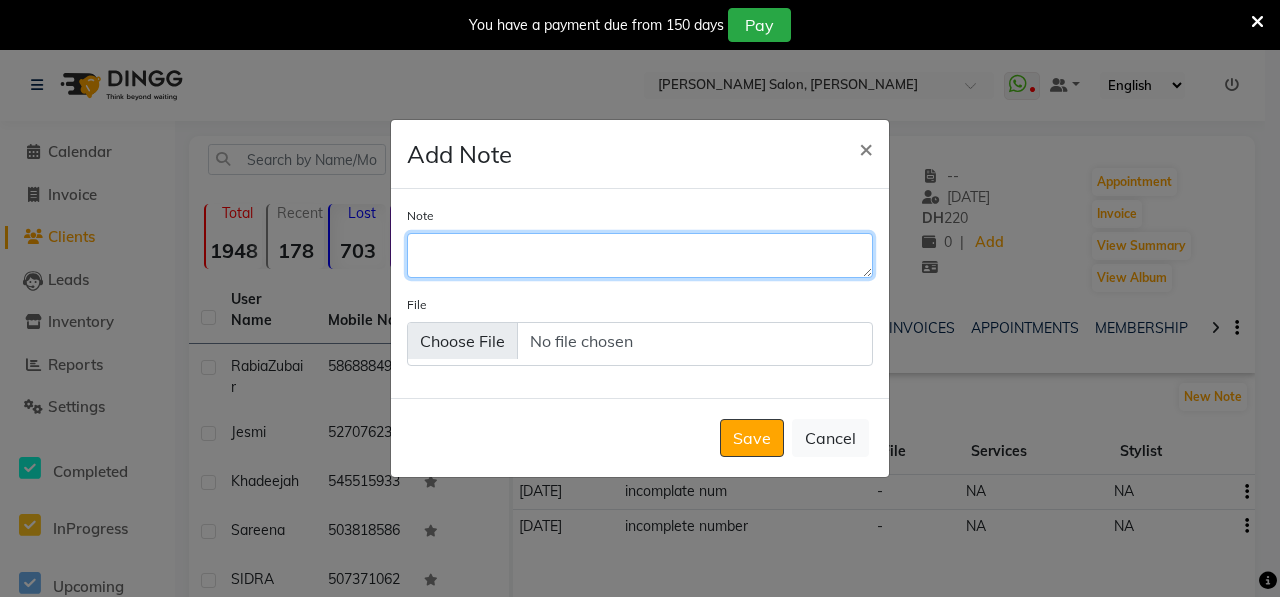 click on "Note" at bounding box center [640, 255] 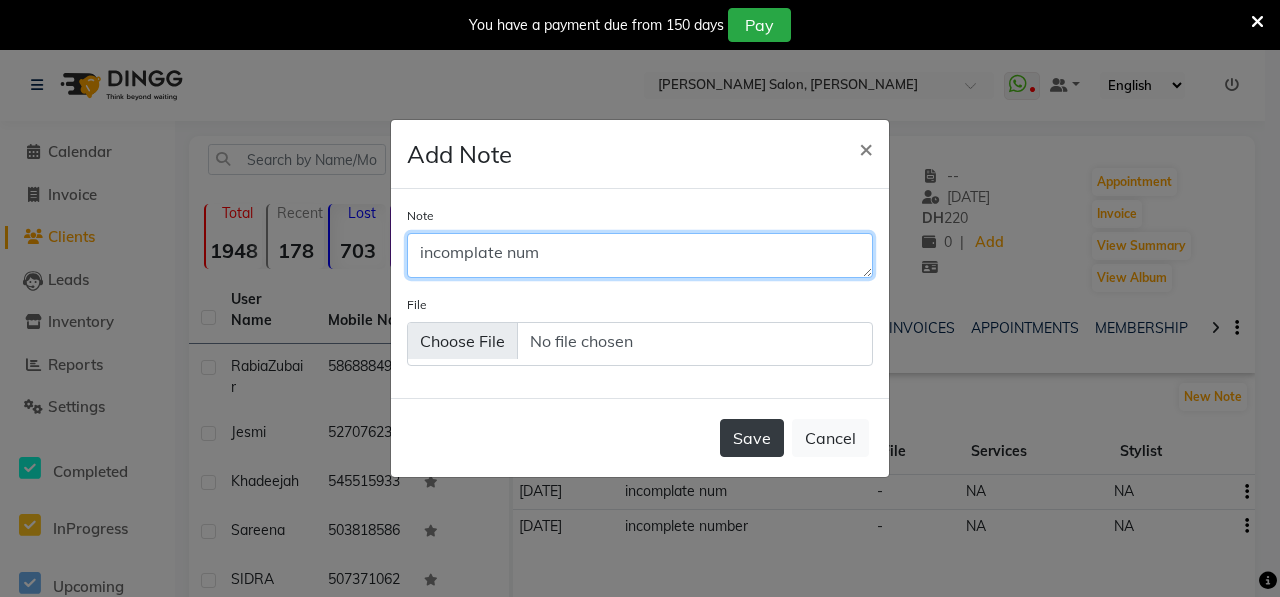 type on "incomplate num" 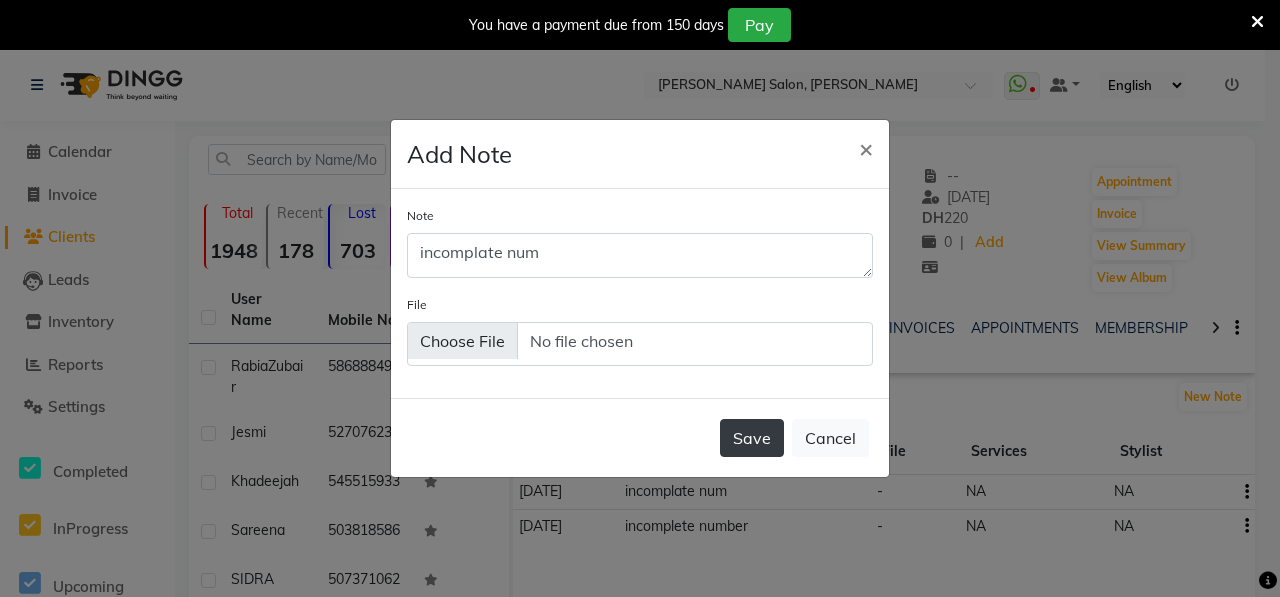 click on "Save" 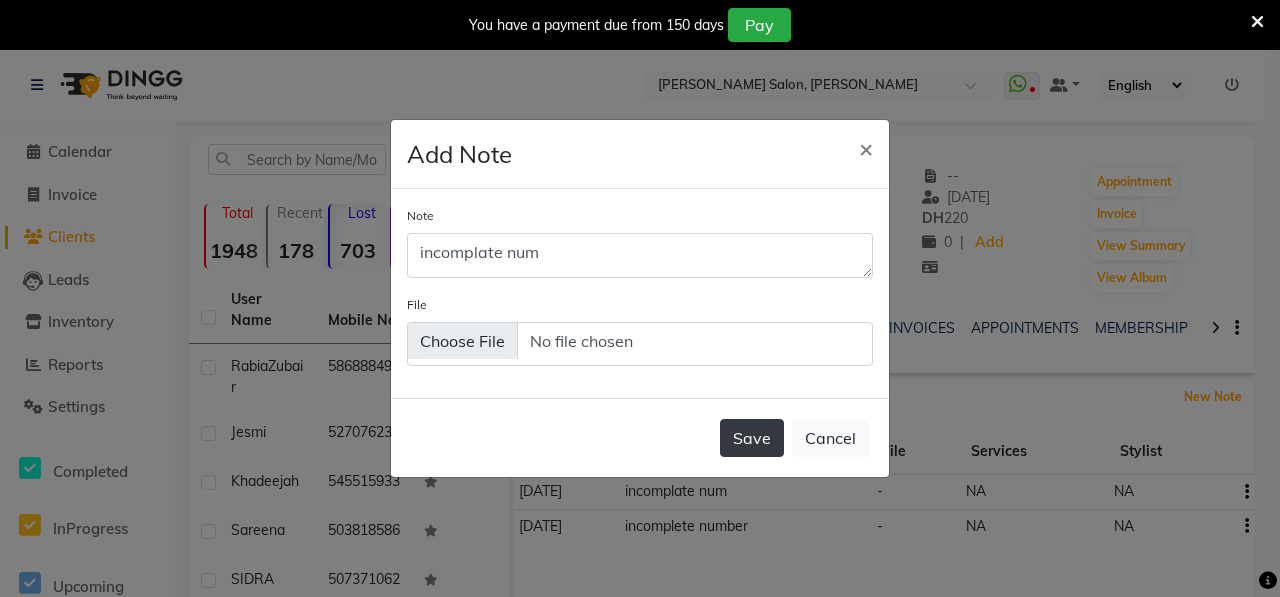 type 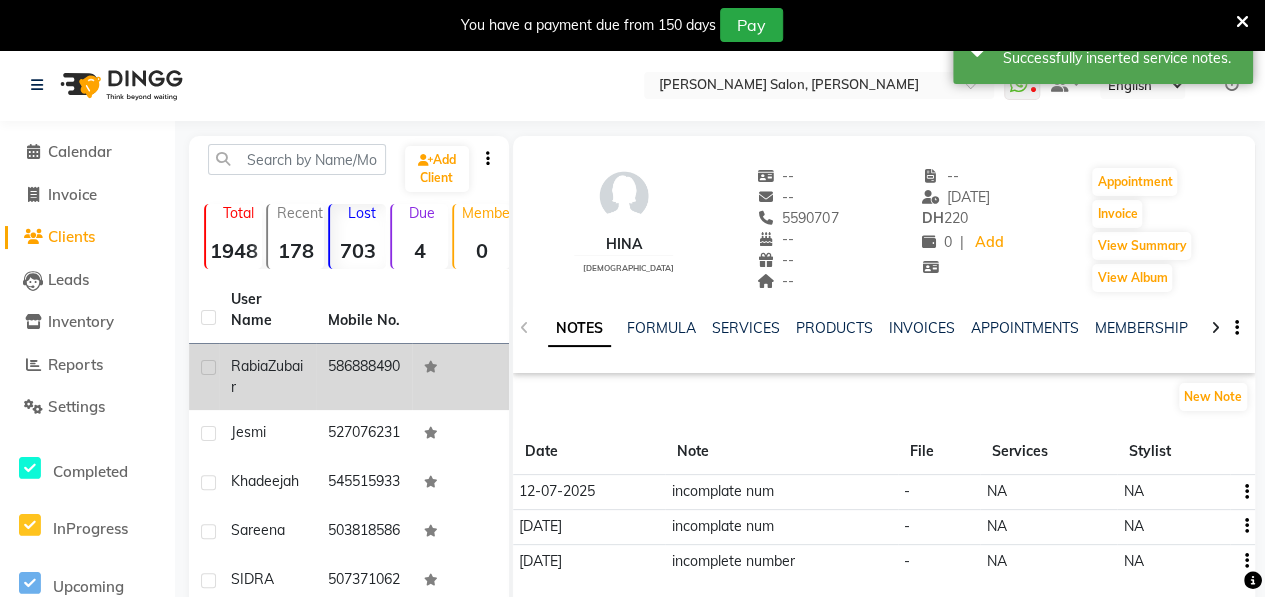click on "586888490" 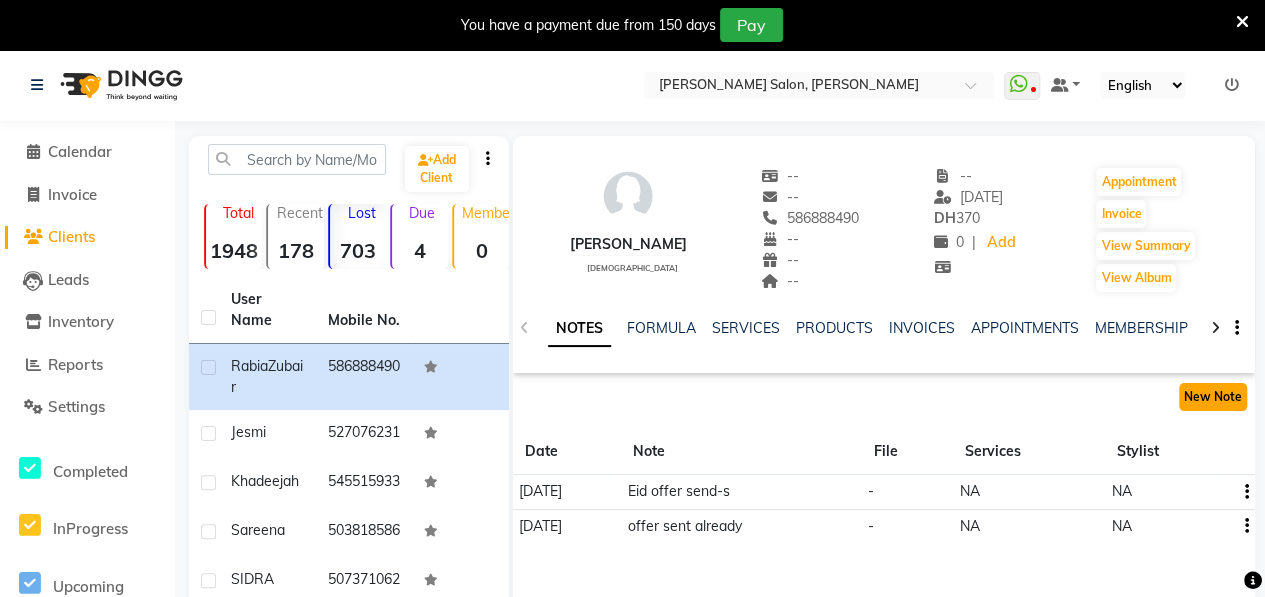 click on "New Note" 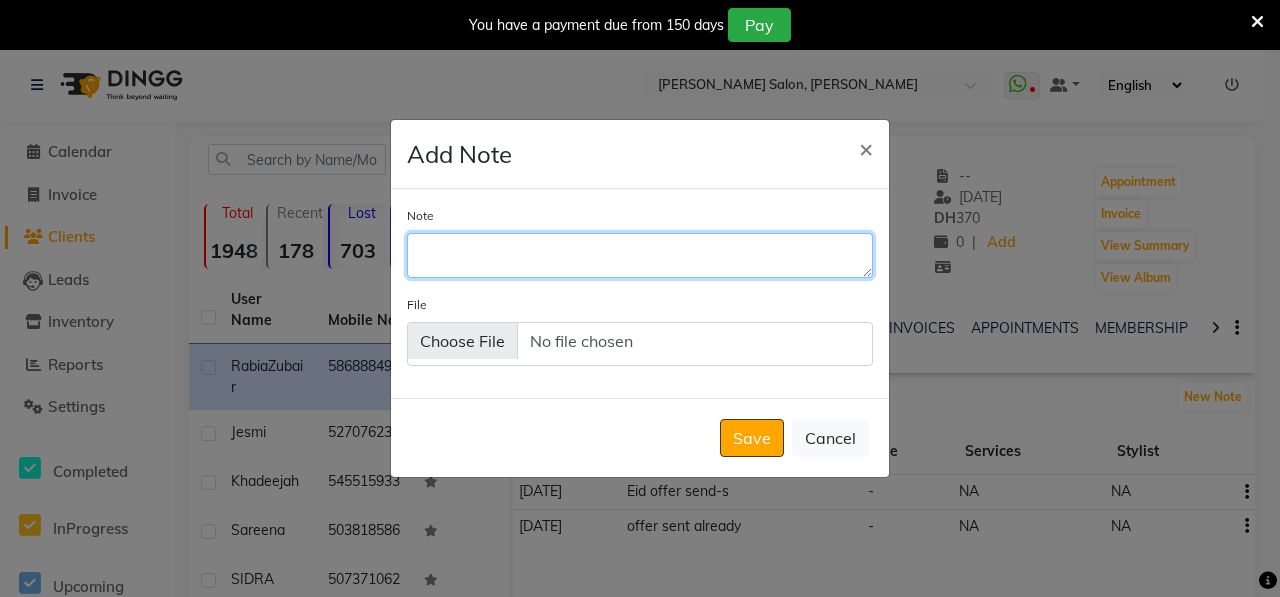 click on "Note" at bounding box center [640, 255] 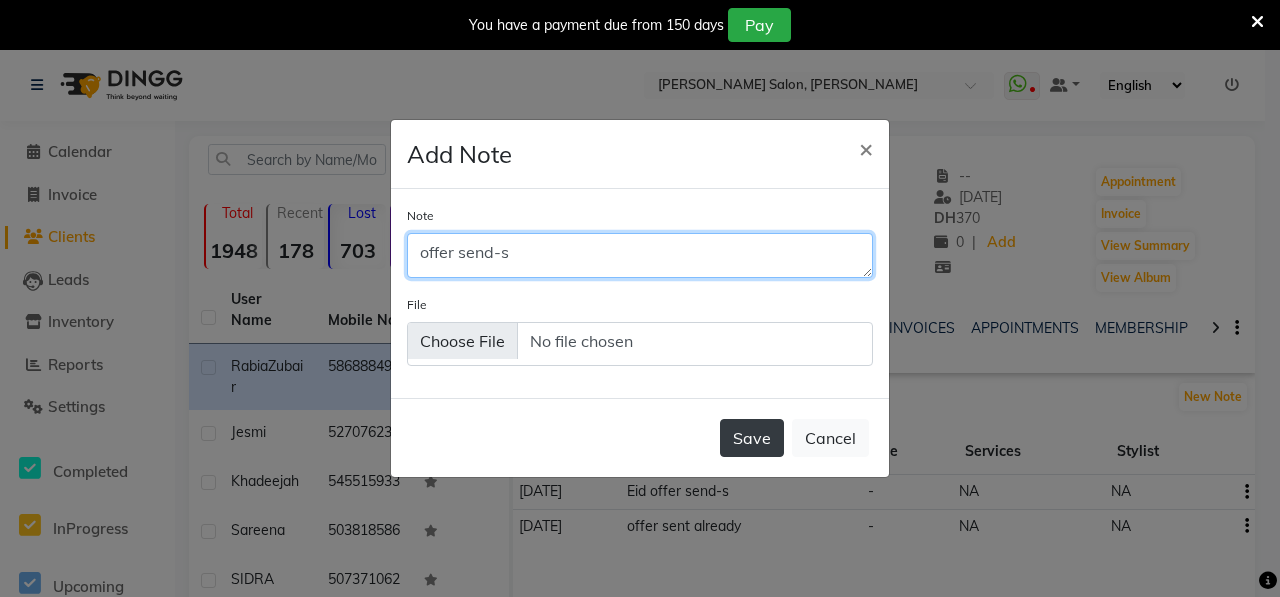 type on "offer send-s" 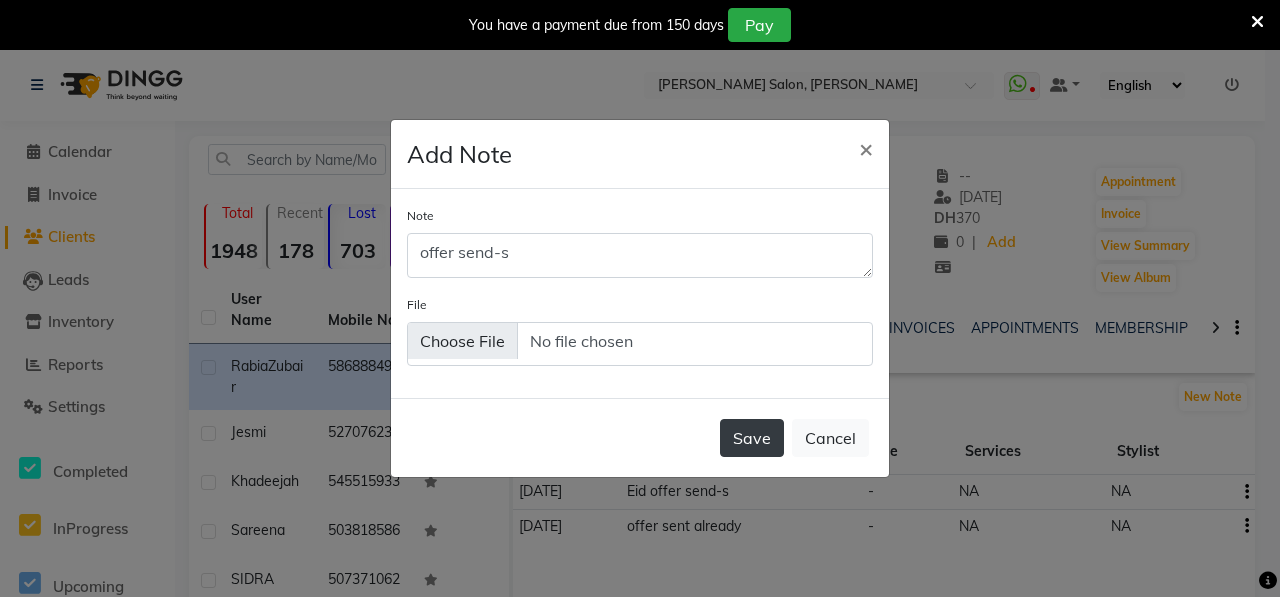 click on "Save" 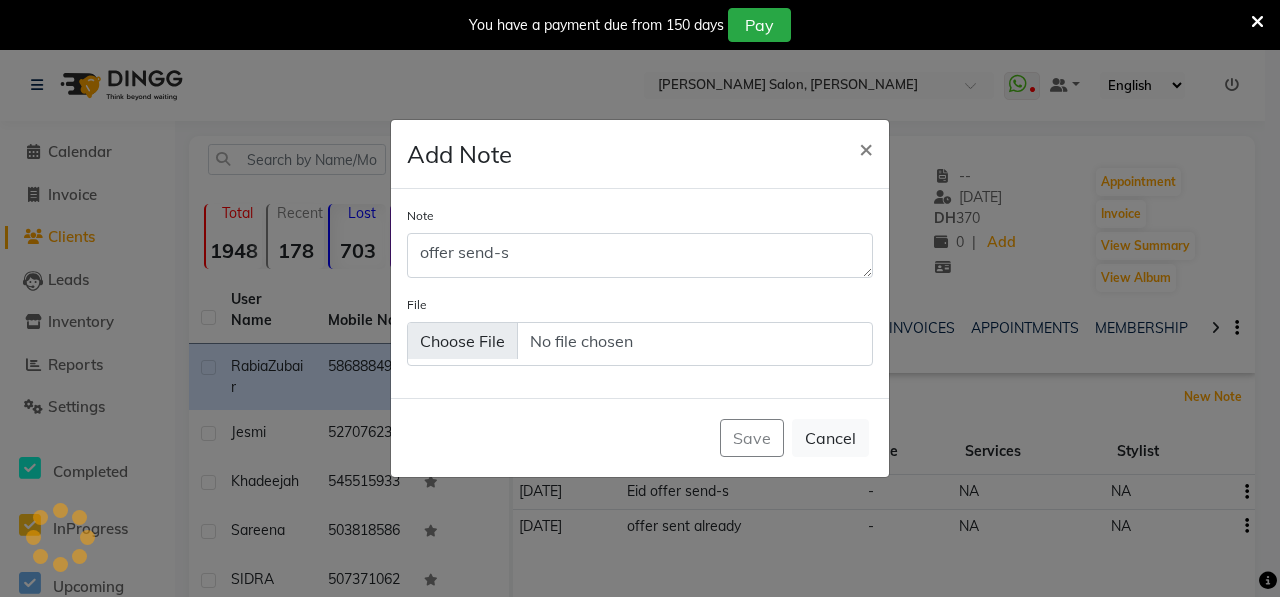 type 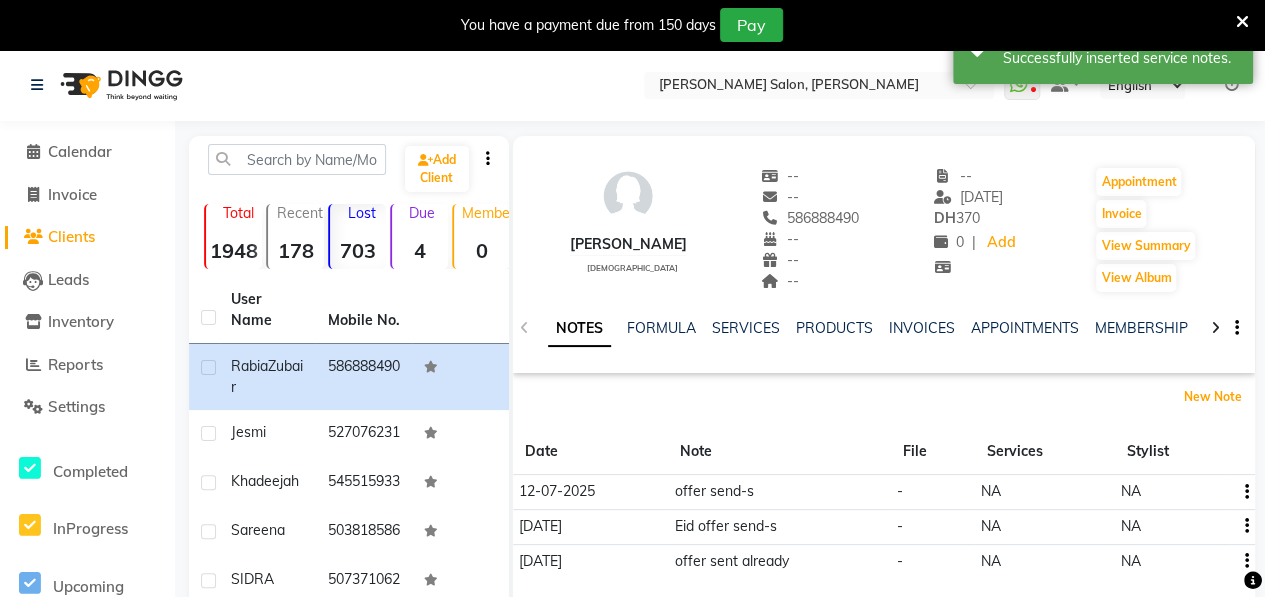scroll, scrollTop: 430, scrollLeft: 0, axis: vertical 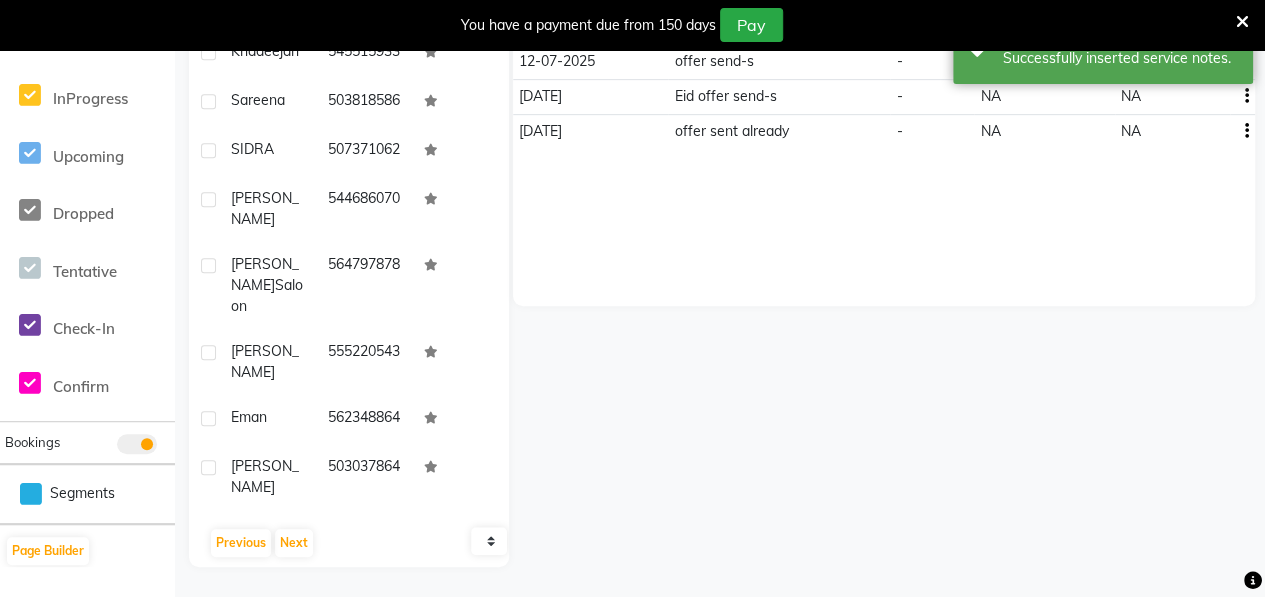 click on "Jesmi" 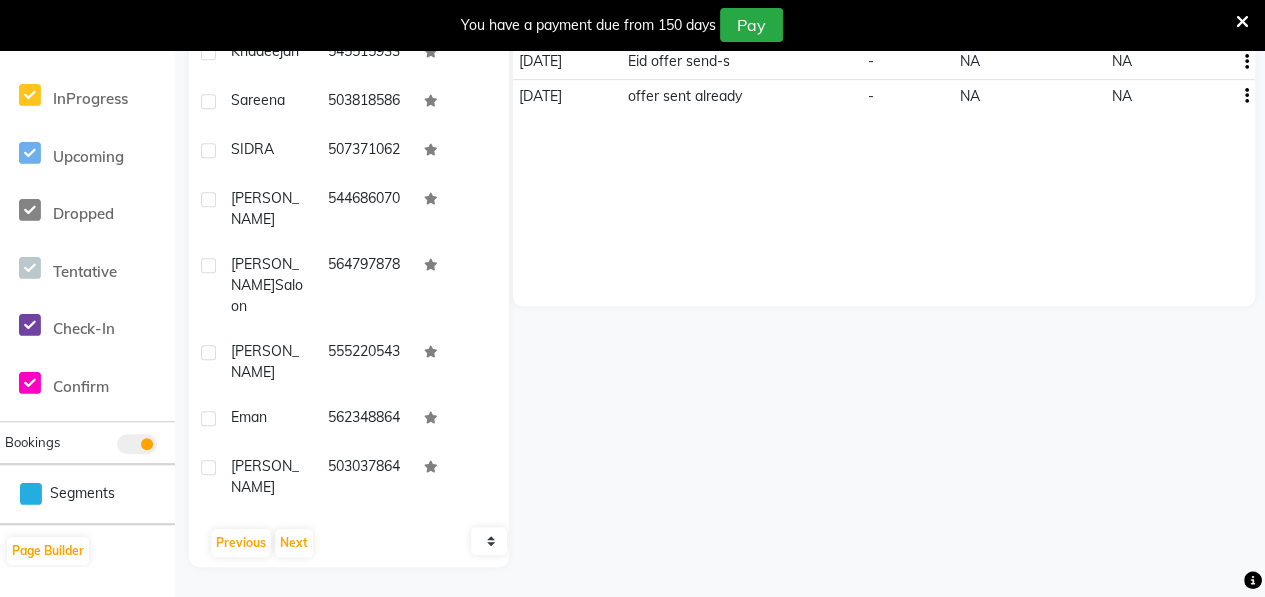 scroll, scrollTop: 0, scrollLeft: 0, axis: both 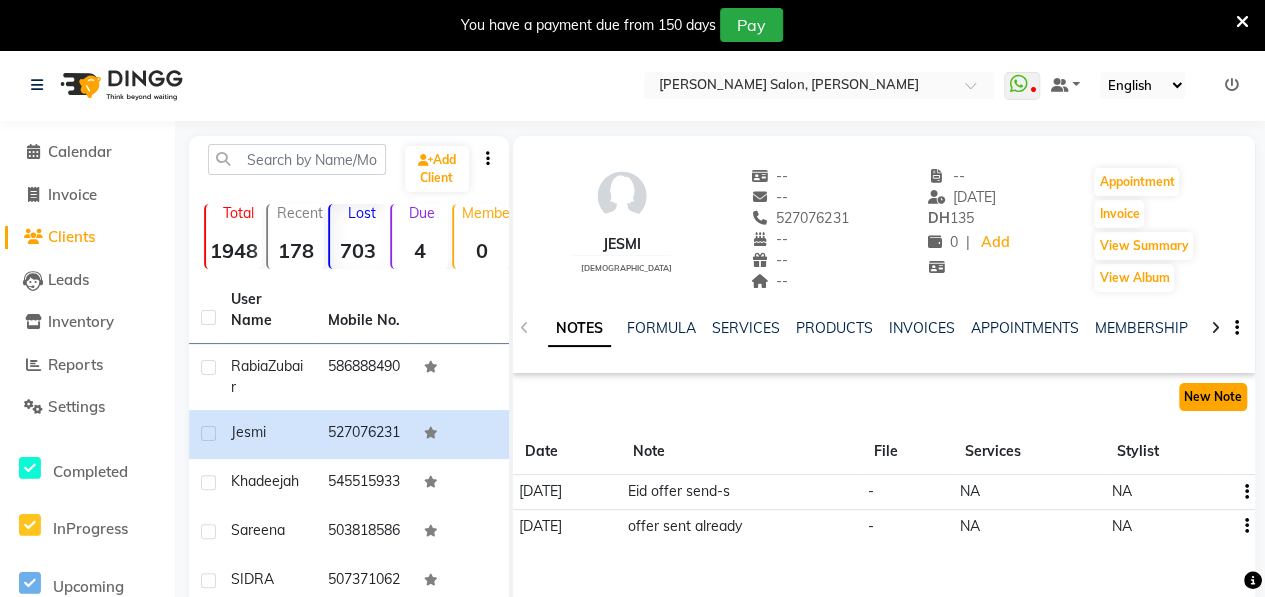 click on "New Note" 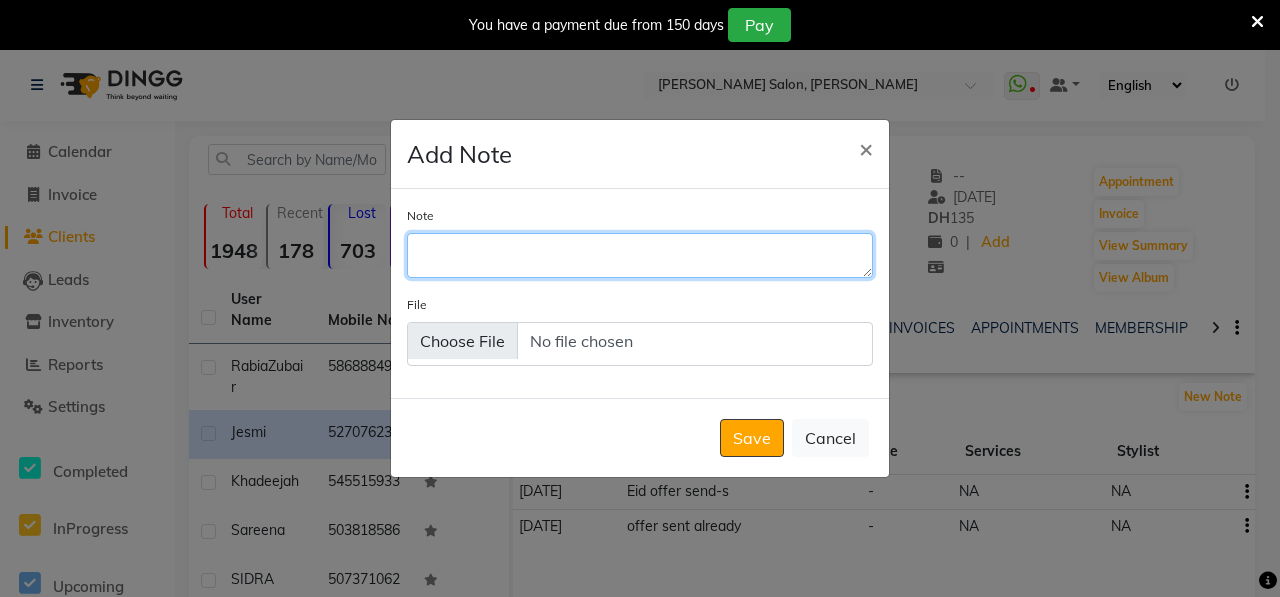 click on "Note" at bounding box center (640, 255) 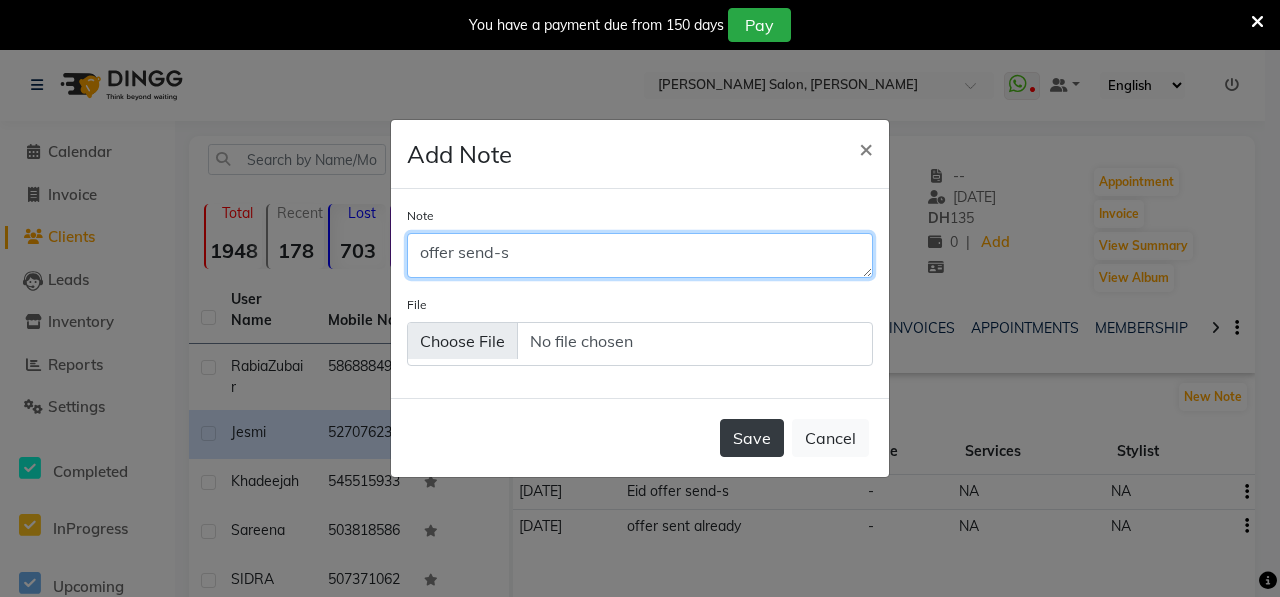 type on "offer send-s" 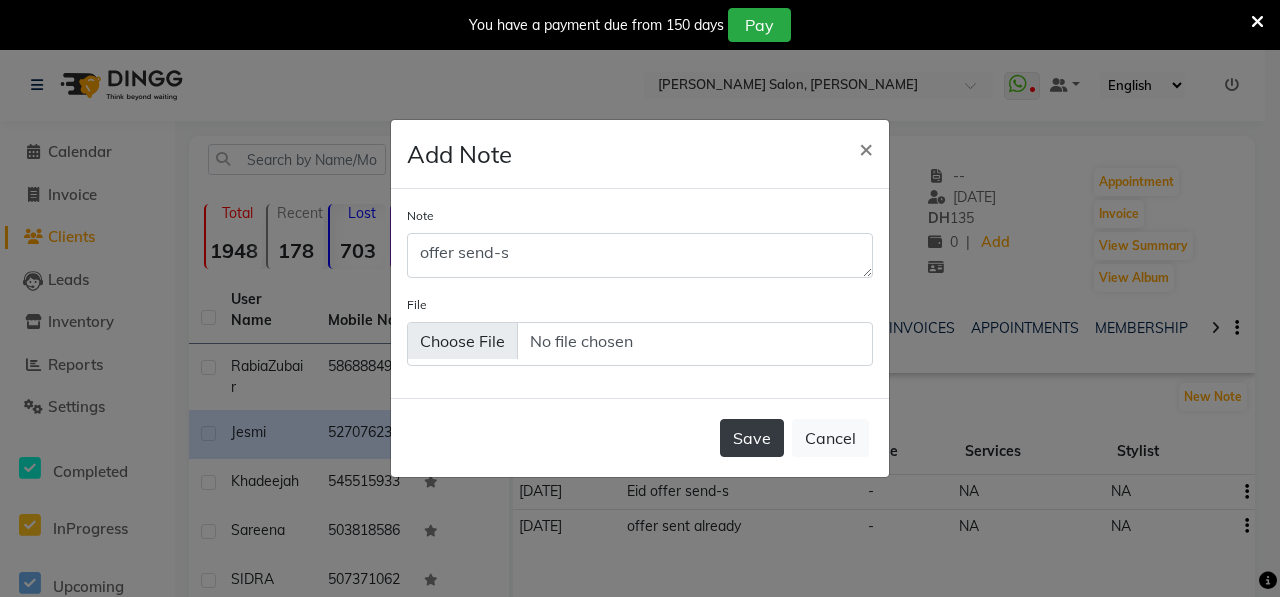 click on "Save" 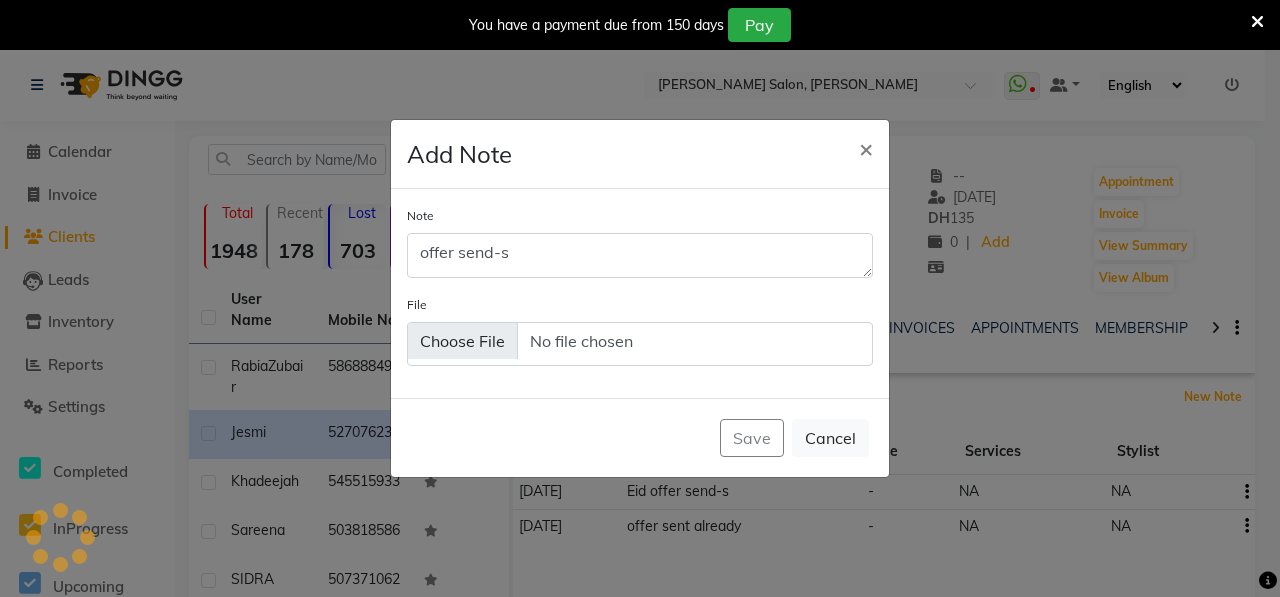 type 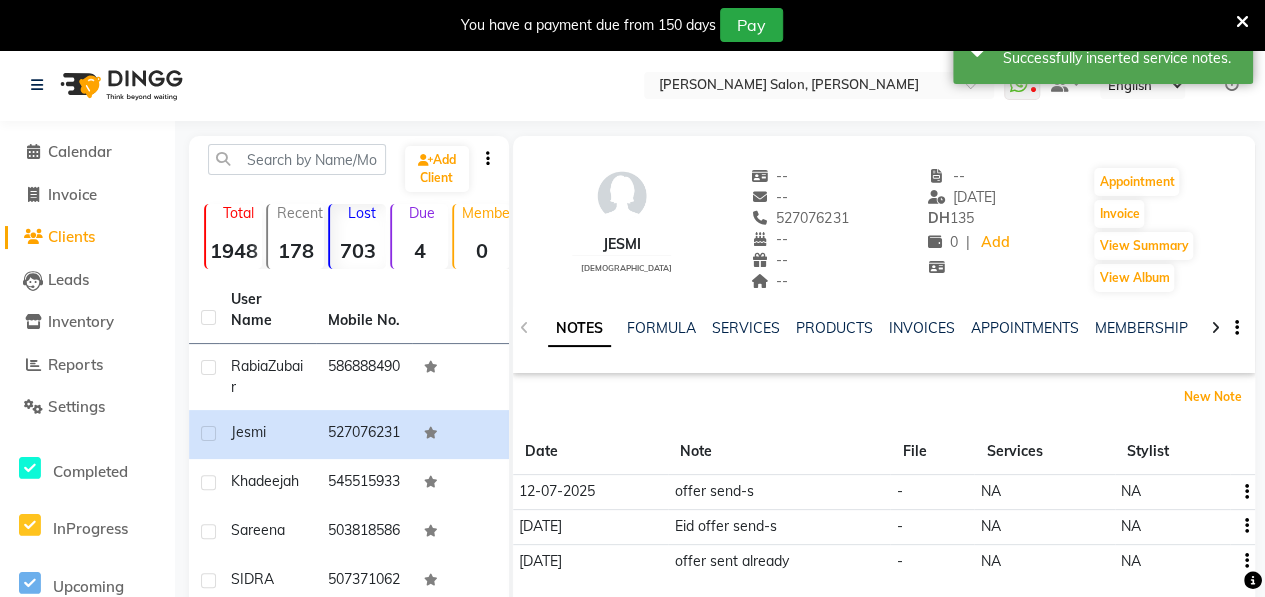 scroll, scrollTop: 430, scrollLeft: 0, axis: vertical 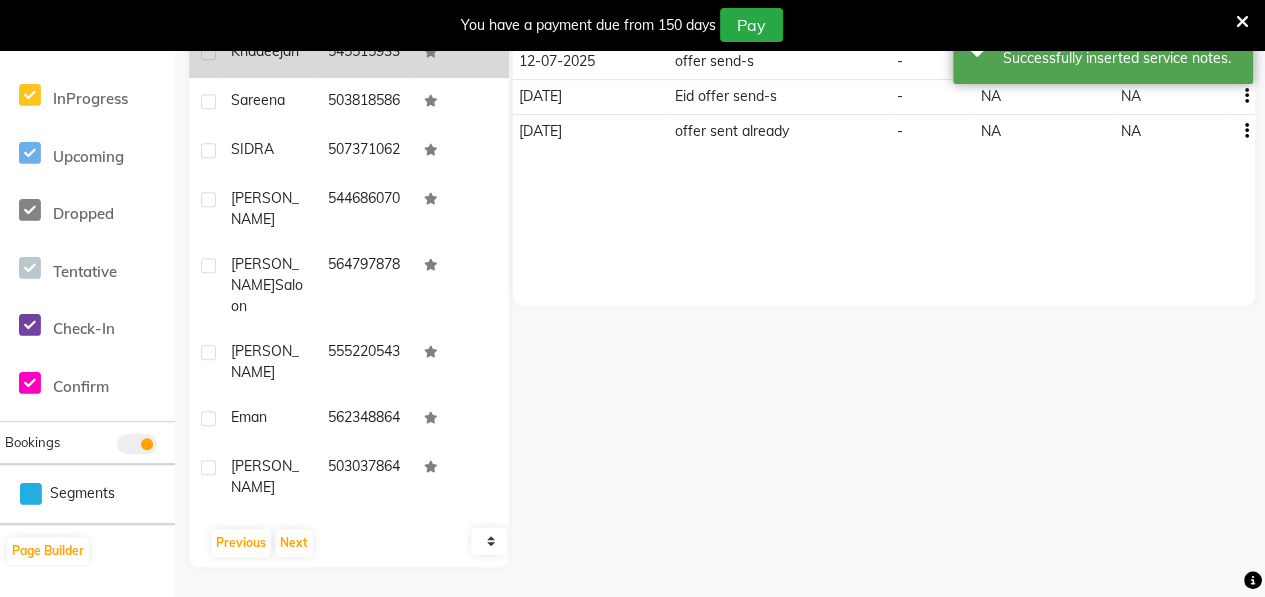 click on "Khadeejah" 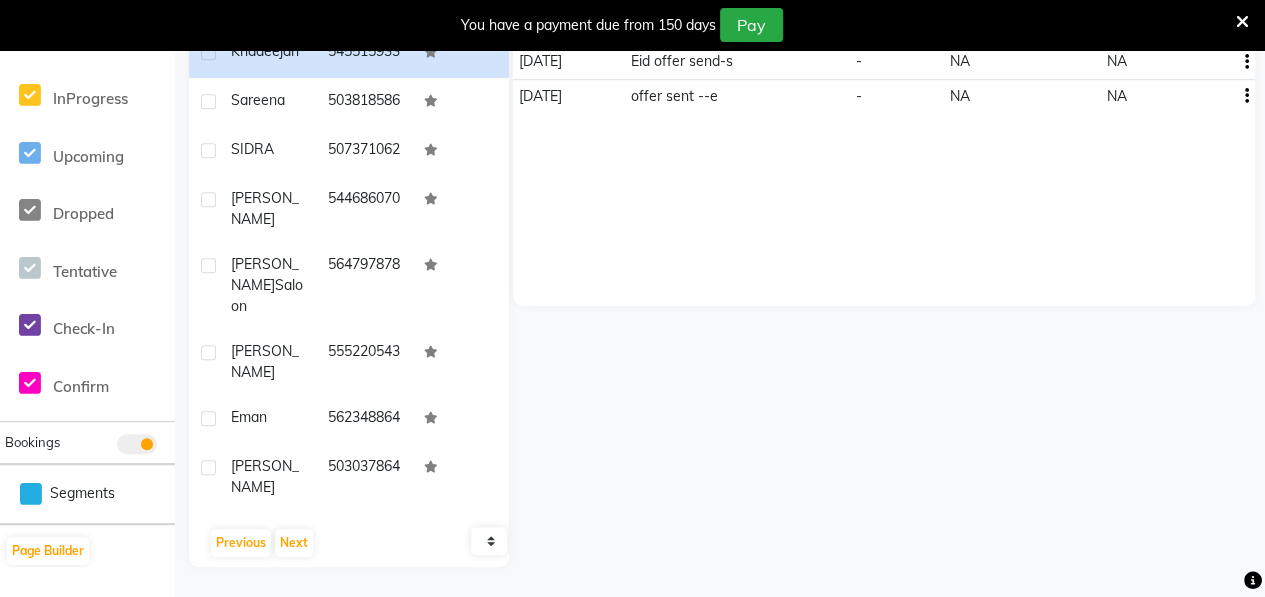 scroll, scrollTop: 0, scrollLeft: 0, axis: both 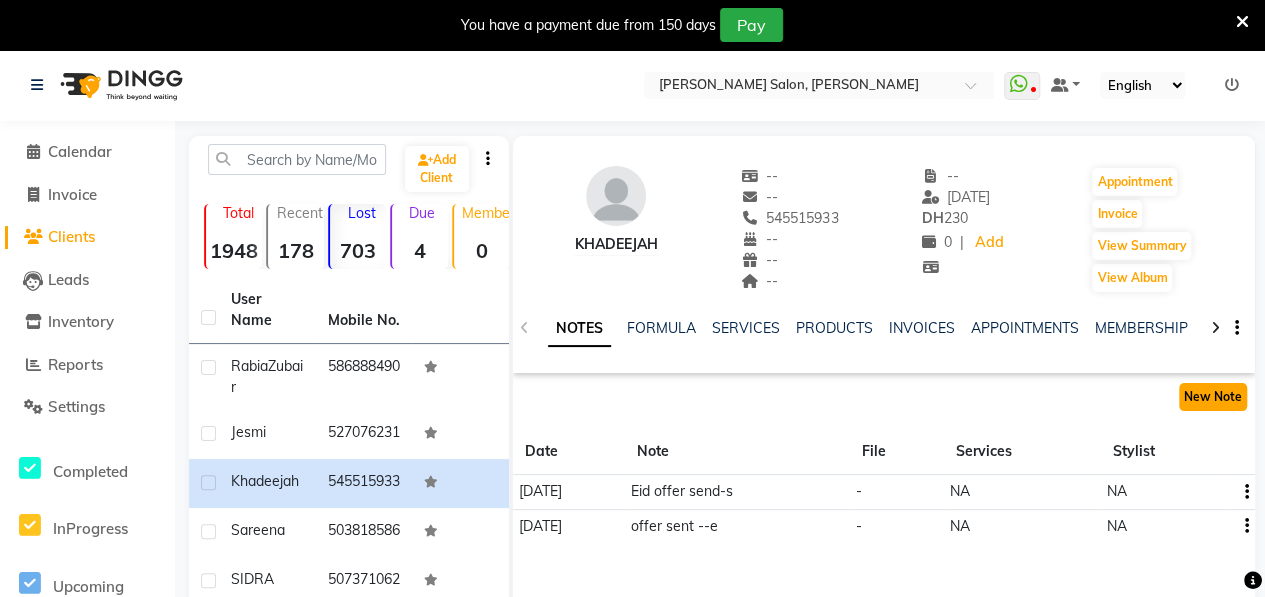 click on "New Note" 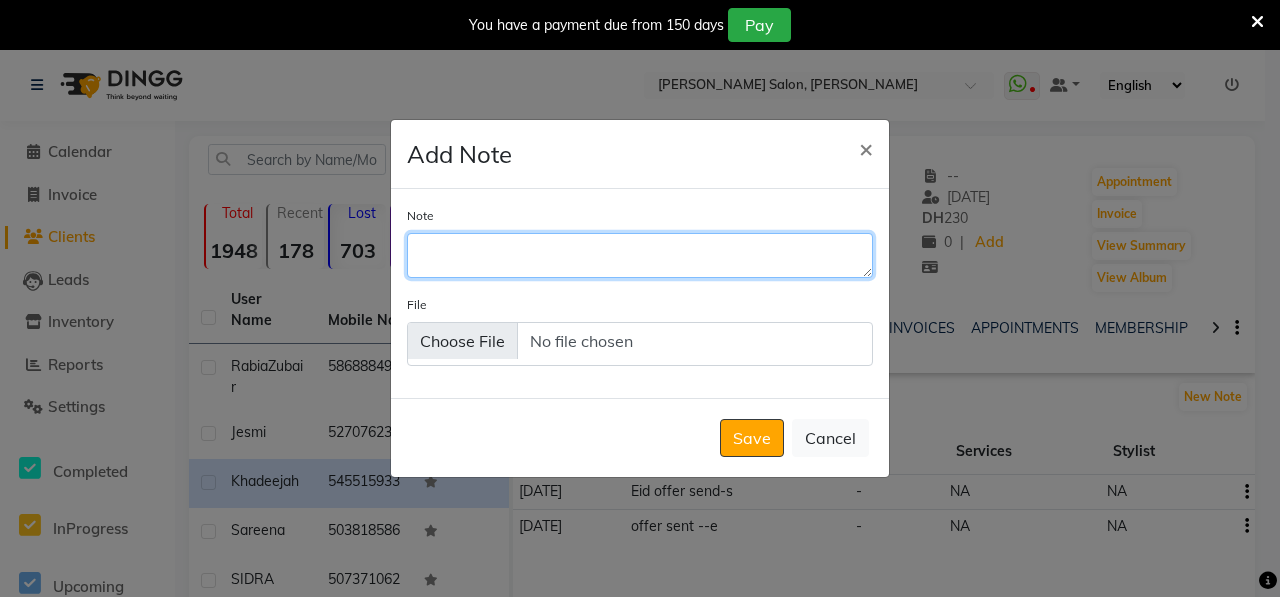click on "Note" at bounding box center [640, 255] 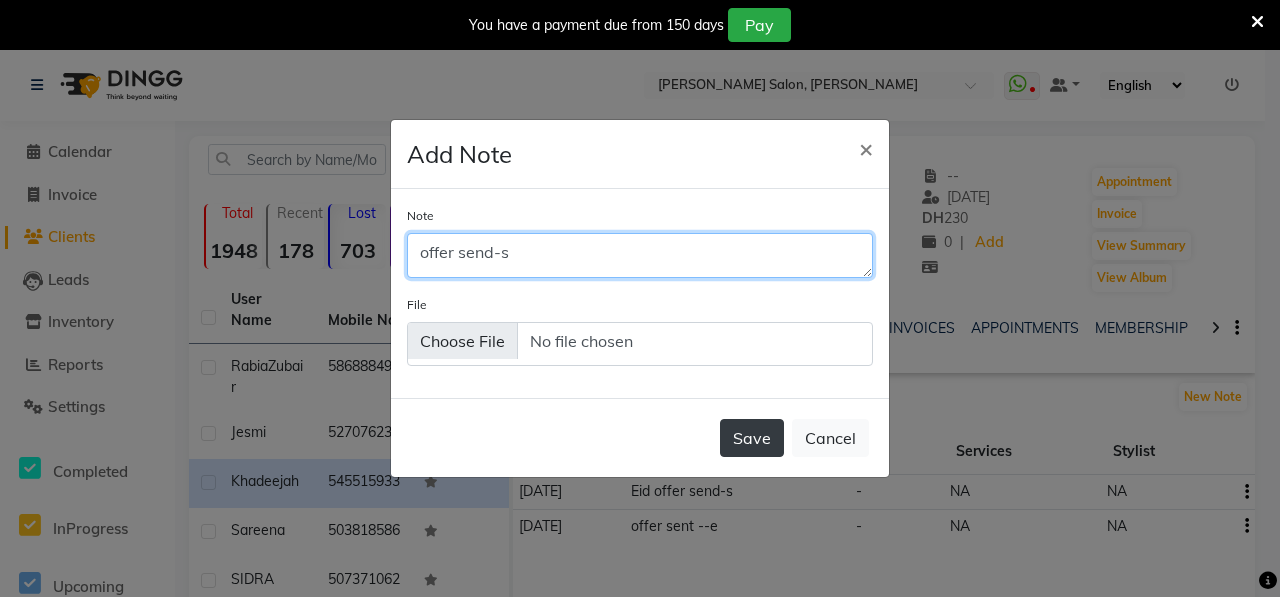 type on "offer send-s" 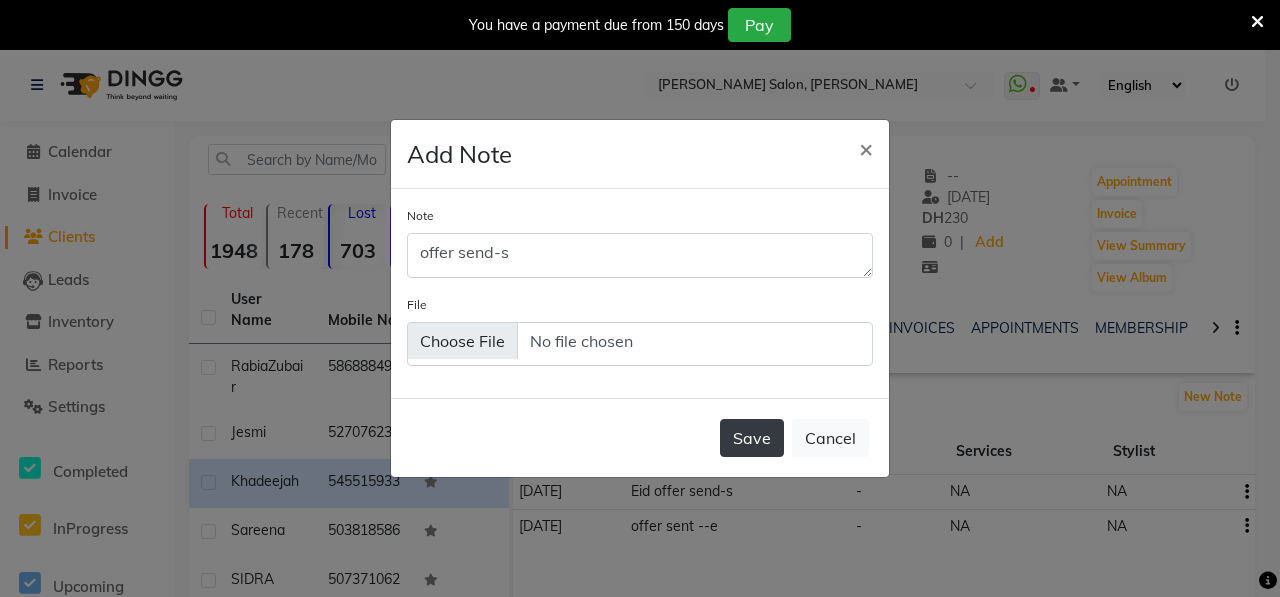 click on "Save" 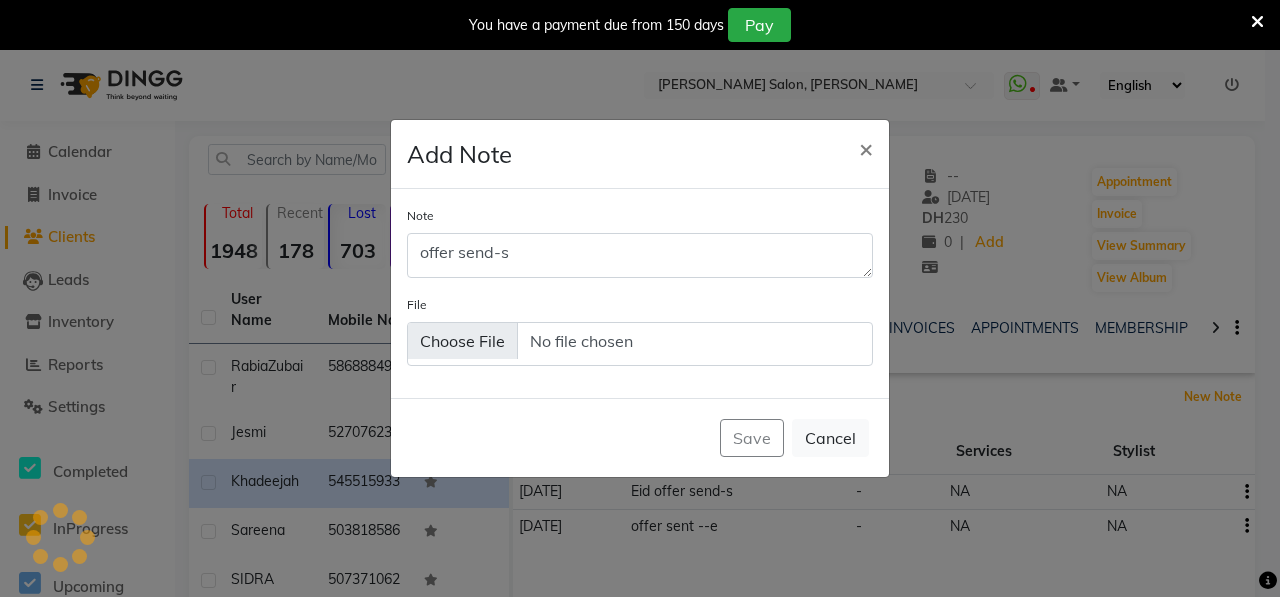 type 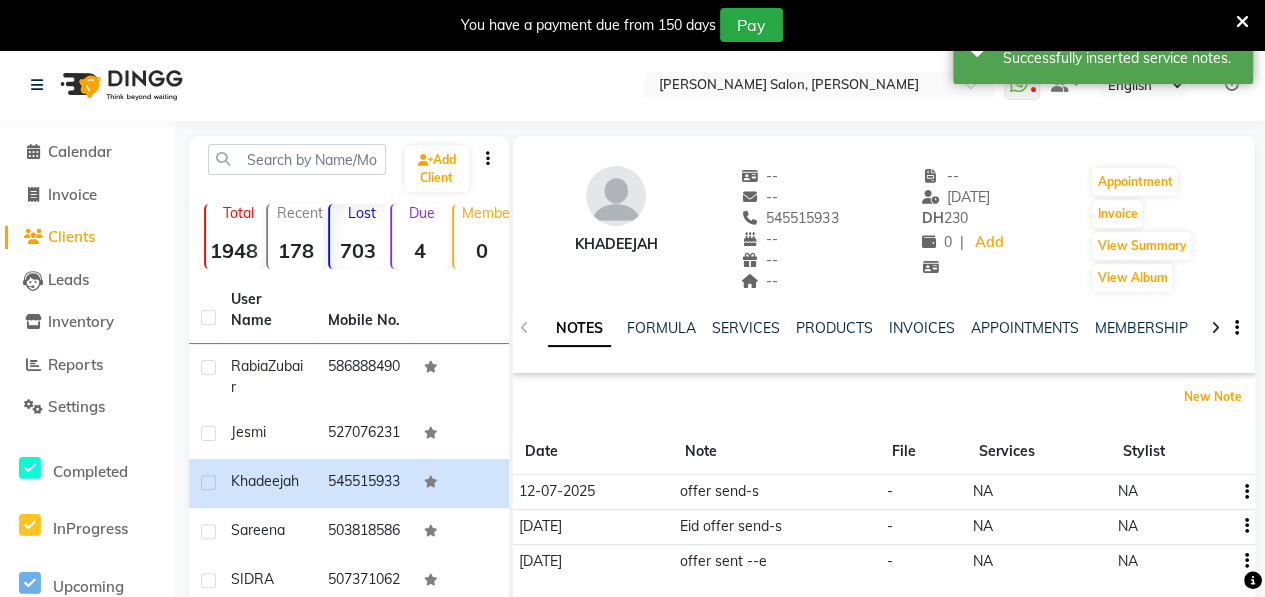 scroll, scrollTop: 430, scrollLeft: 0, axis: vertical 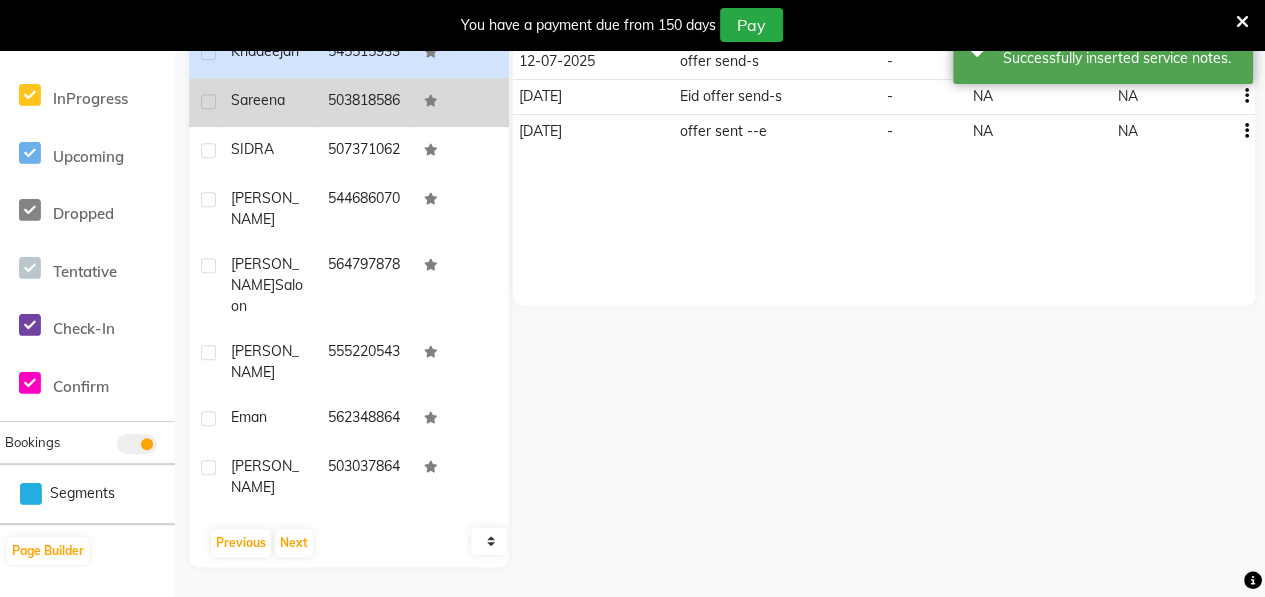 click on "Sareena" 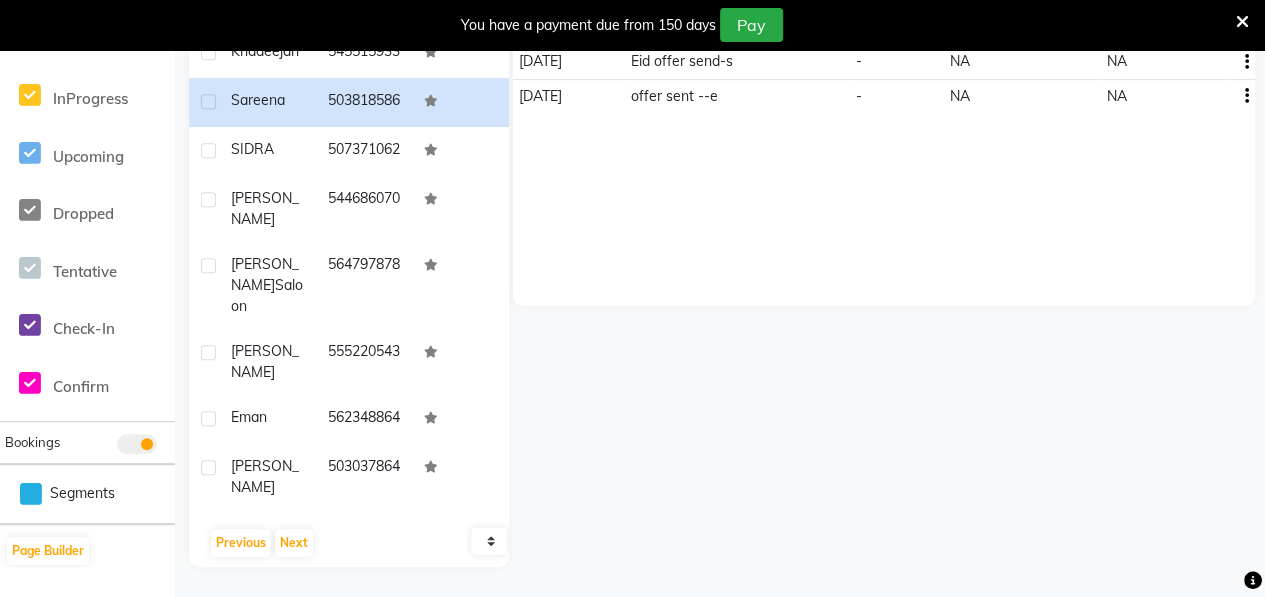 scroll, scrollTop: 0, scrollLeft: 0, axis: both 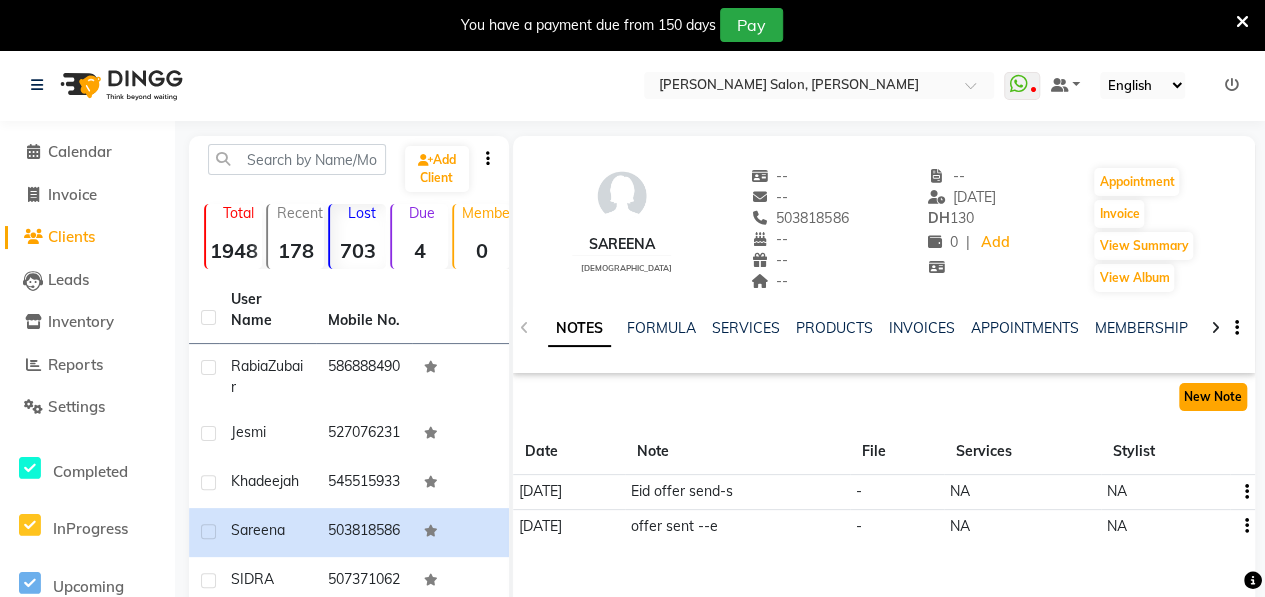 click on "New Note" 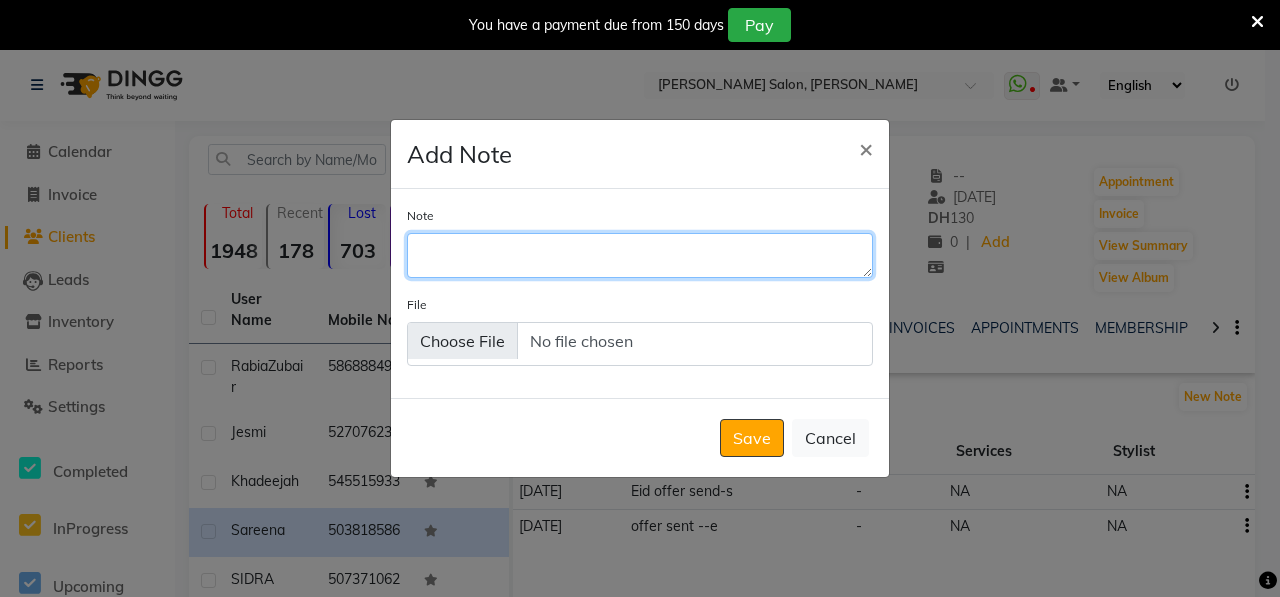 click on "Note" at bounding box center [640, 255] 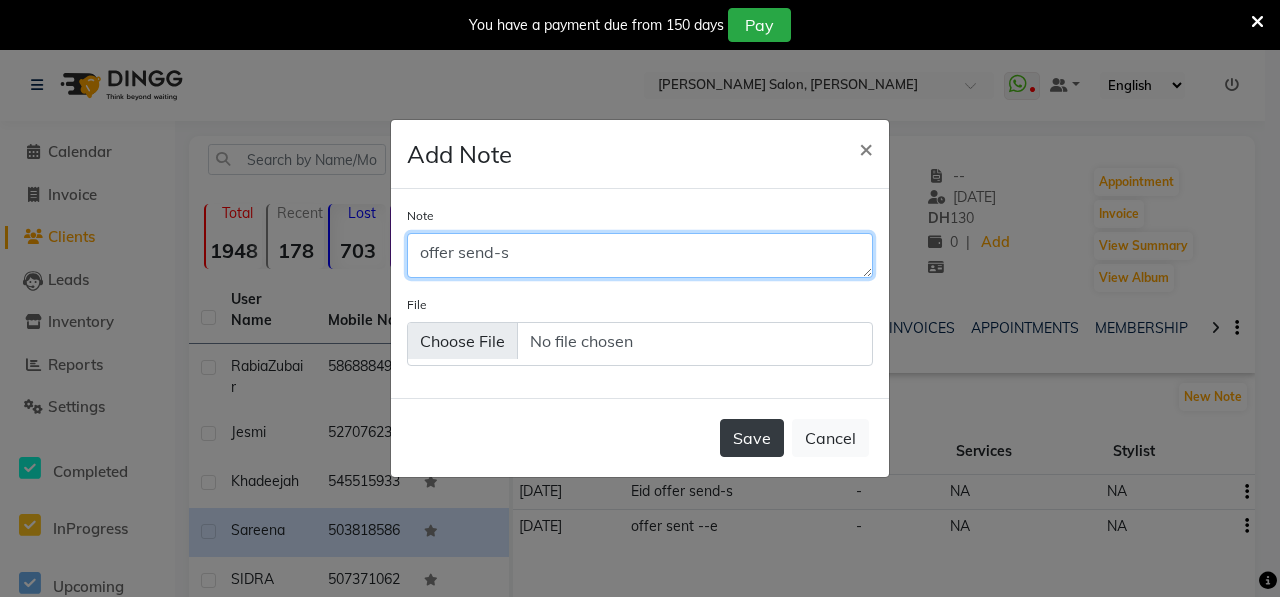 type on "offer send-s" 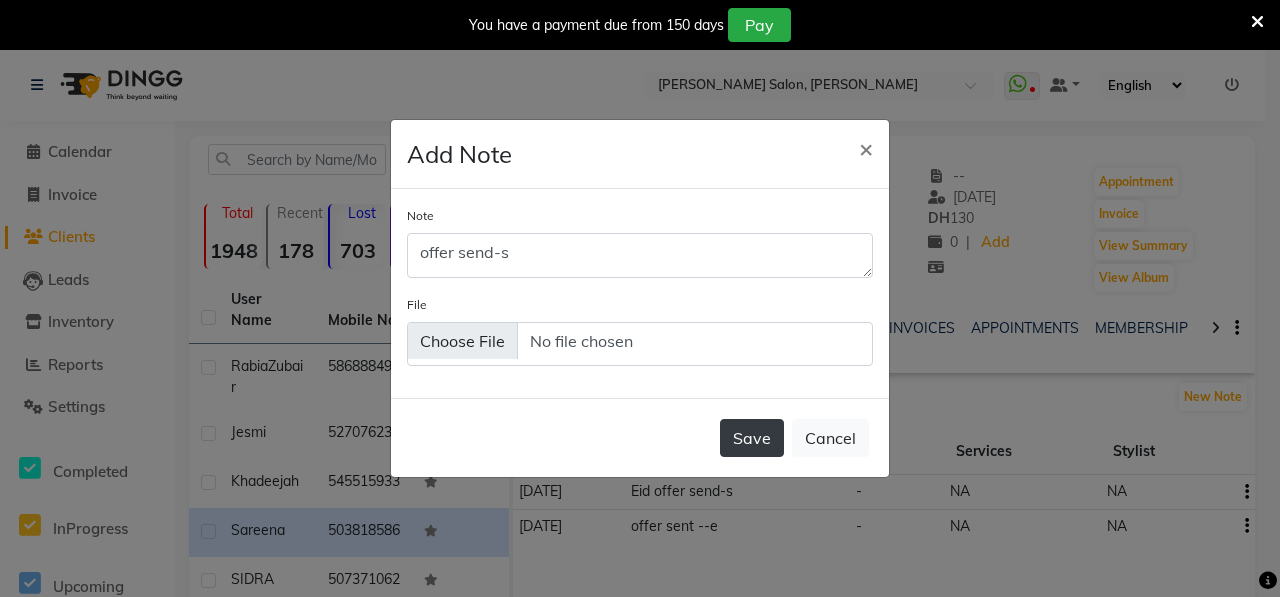 click on "Save" 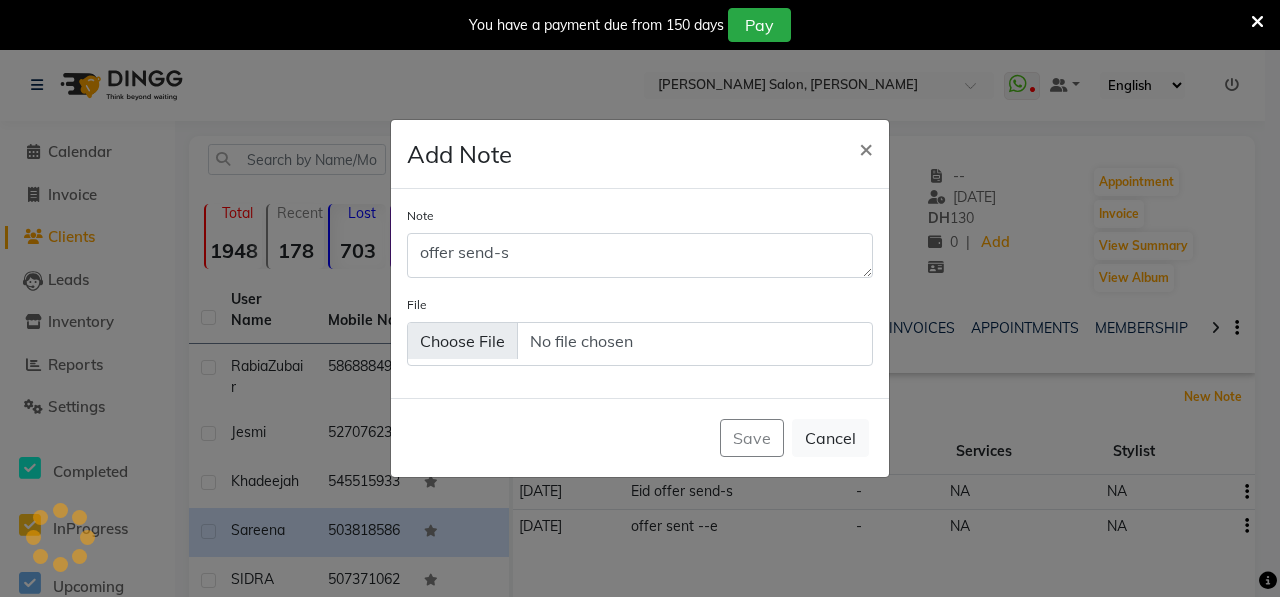 type 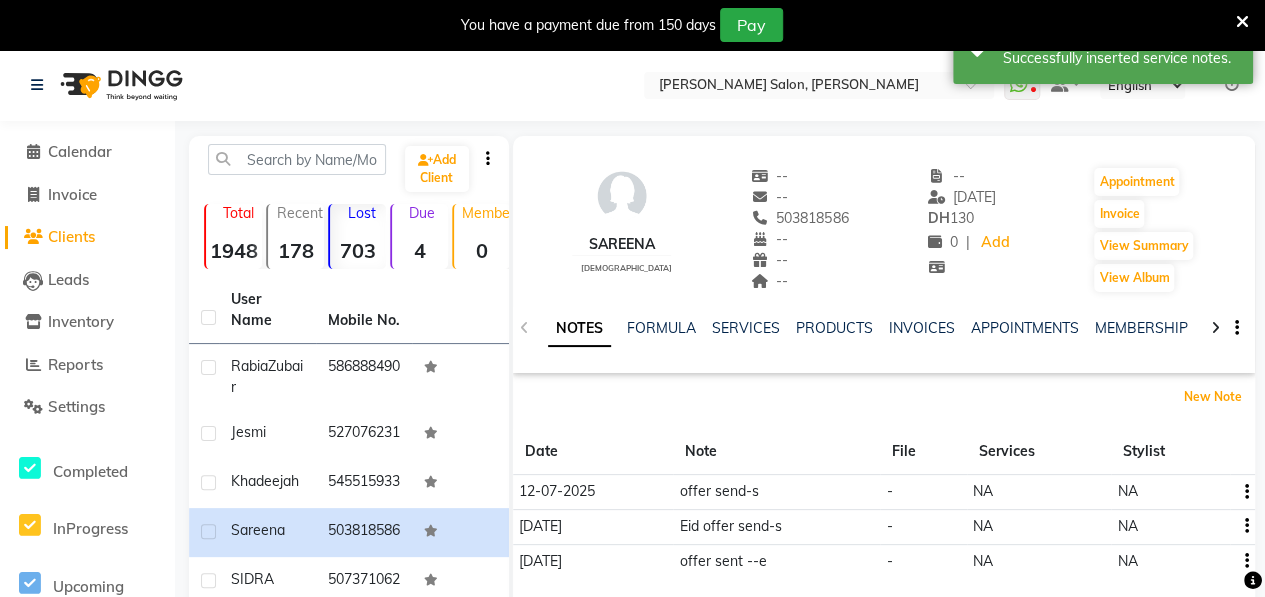 scroll, scrollTop: 430, scrollLeft: 0, axis: vertical 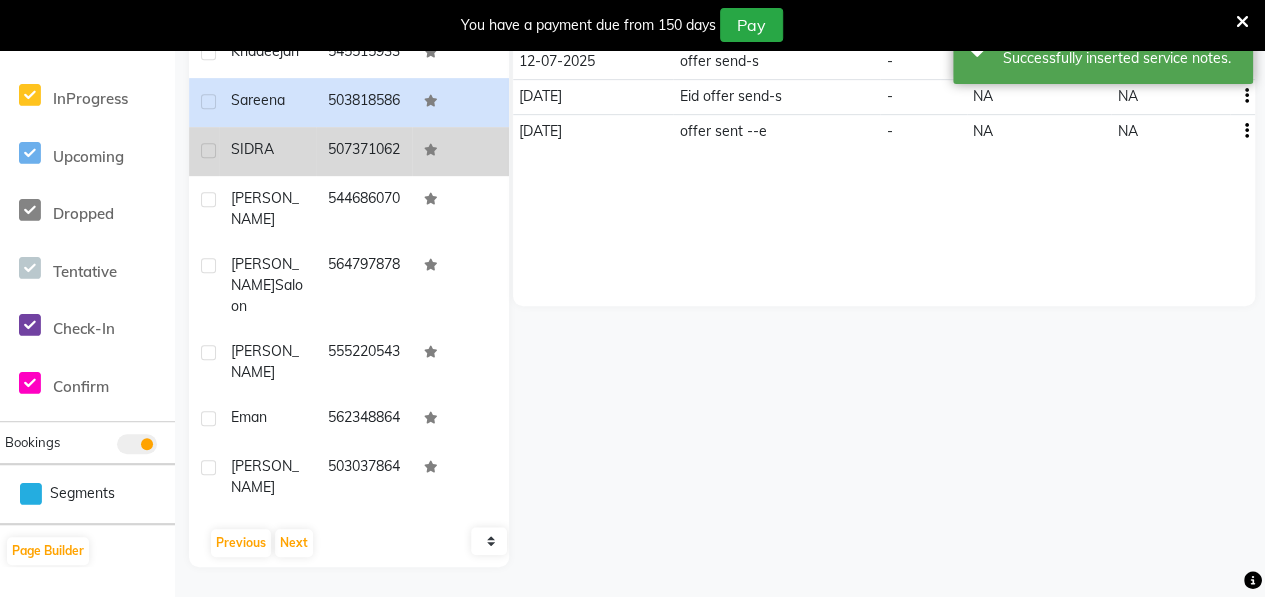 click on "SIDRA" 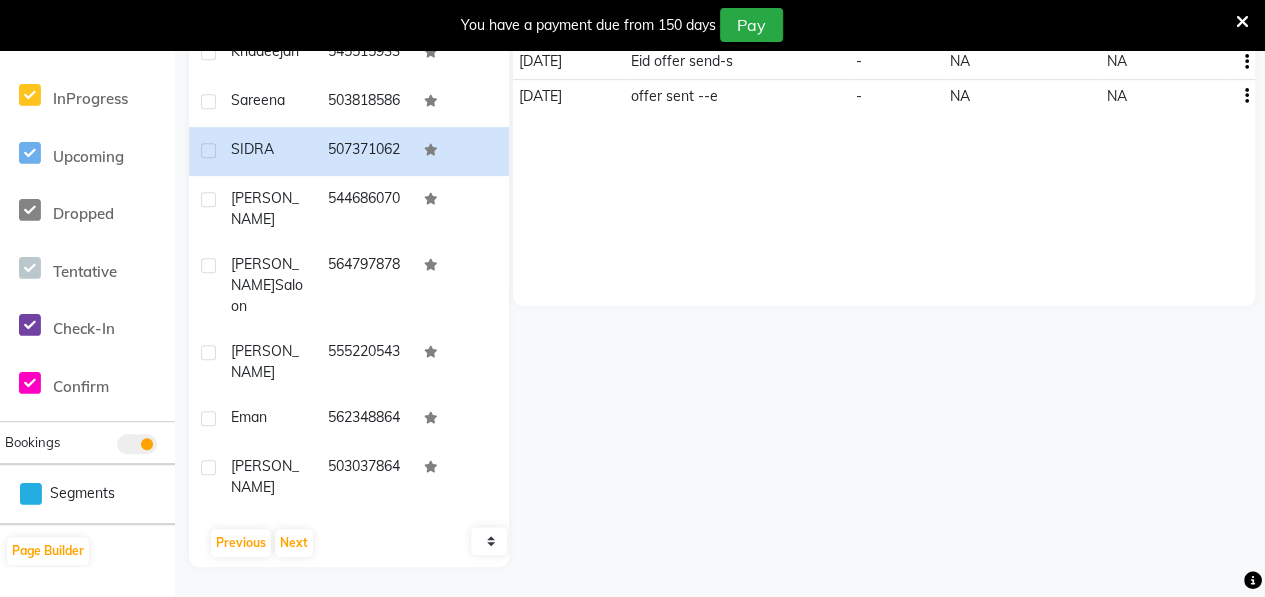 scroll, scrollTop: 0, scrollLeft: 0, axis: both 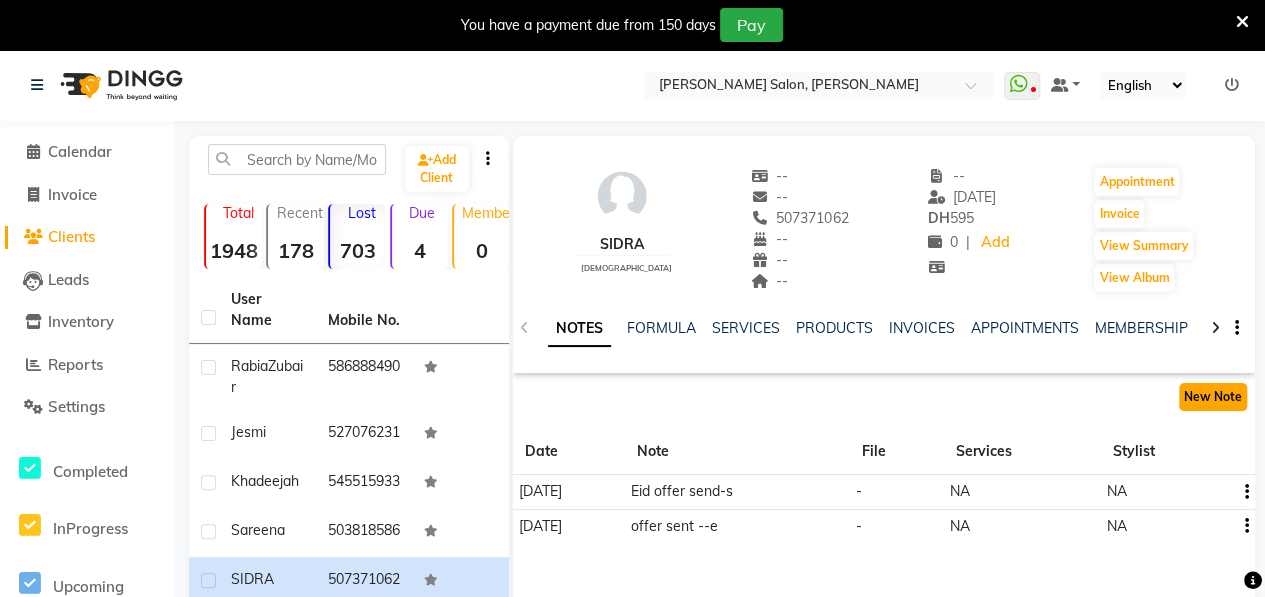 click on "New Note" 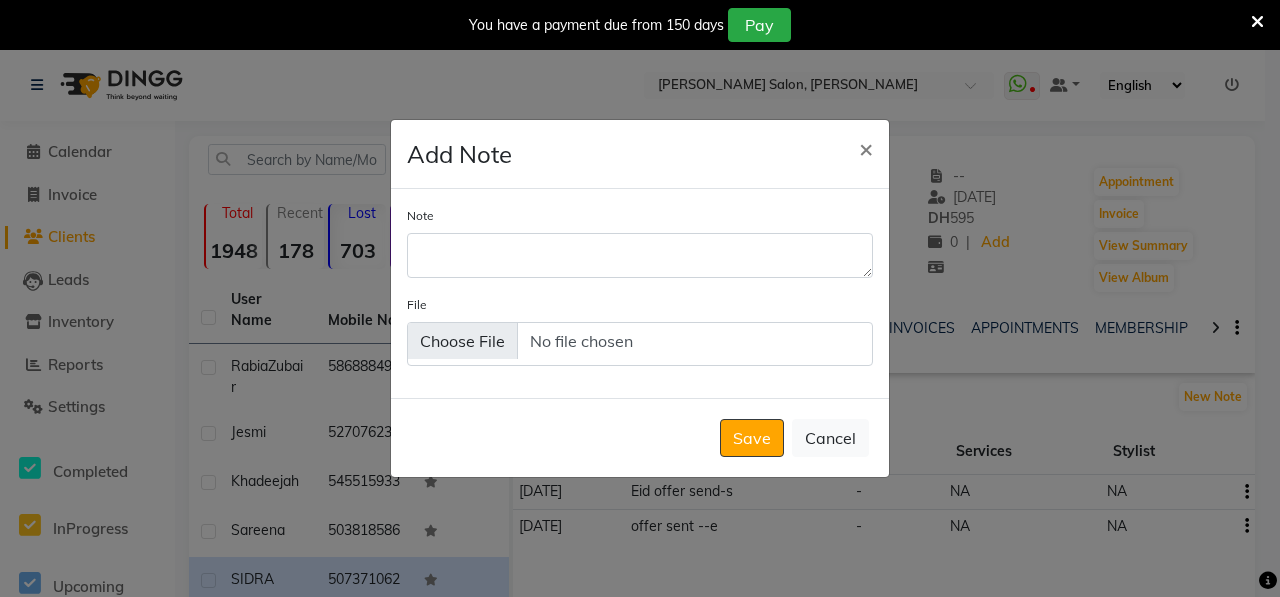 click on "Note" 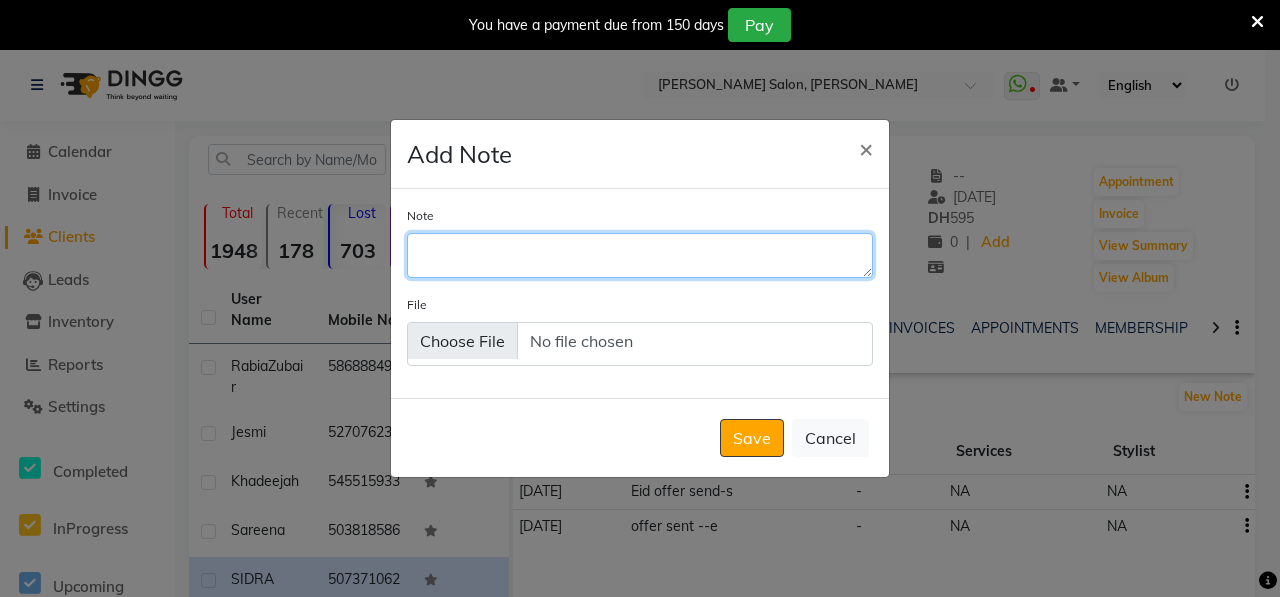 click on "Note" at bounding box center [640, 255] 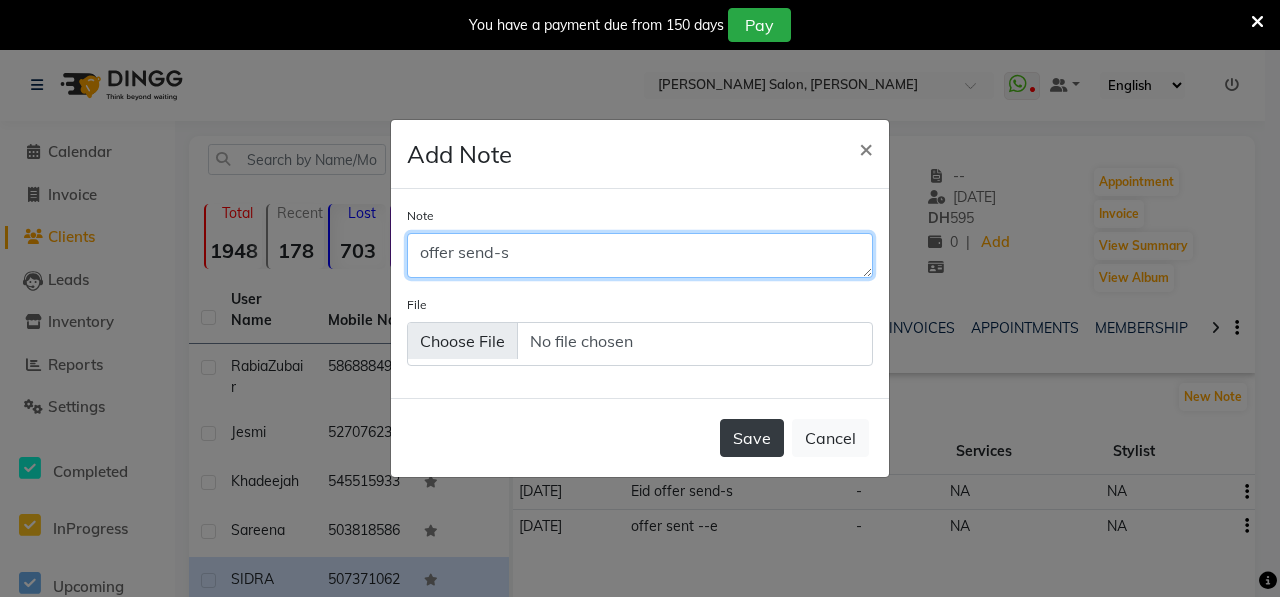 type on "offer send-s" 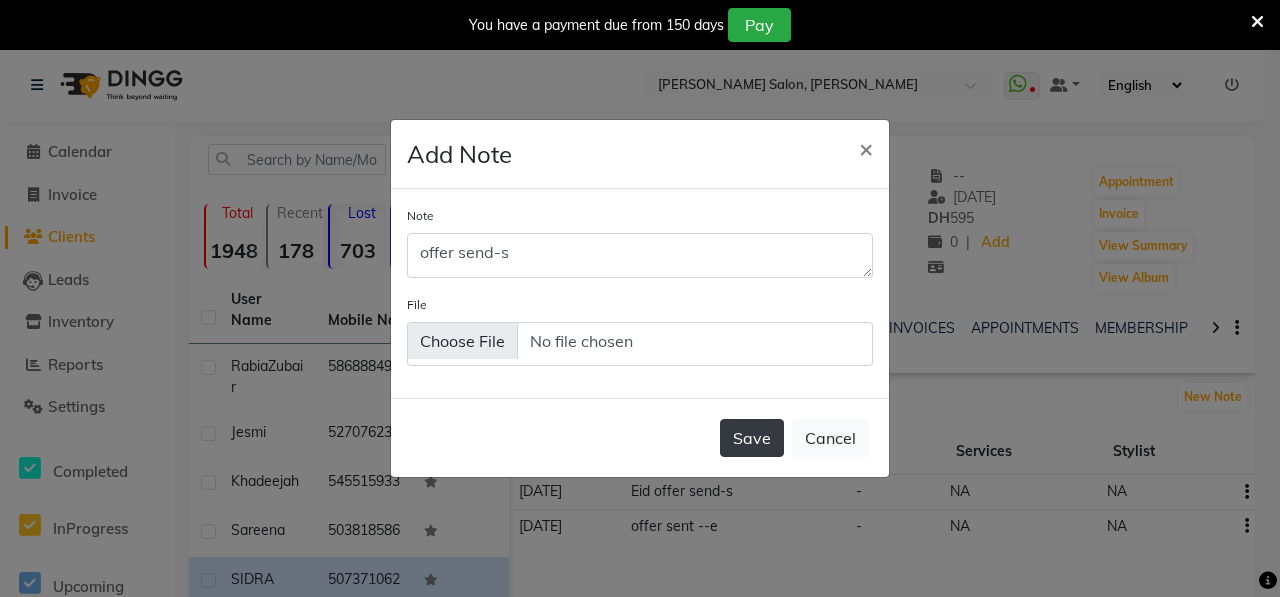 click on "Save" 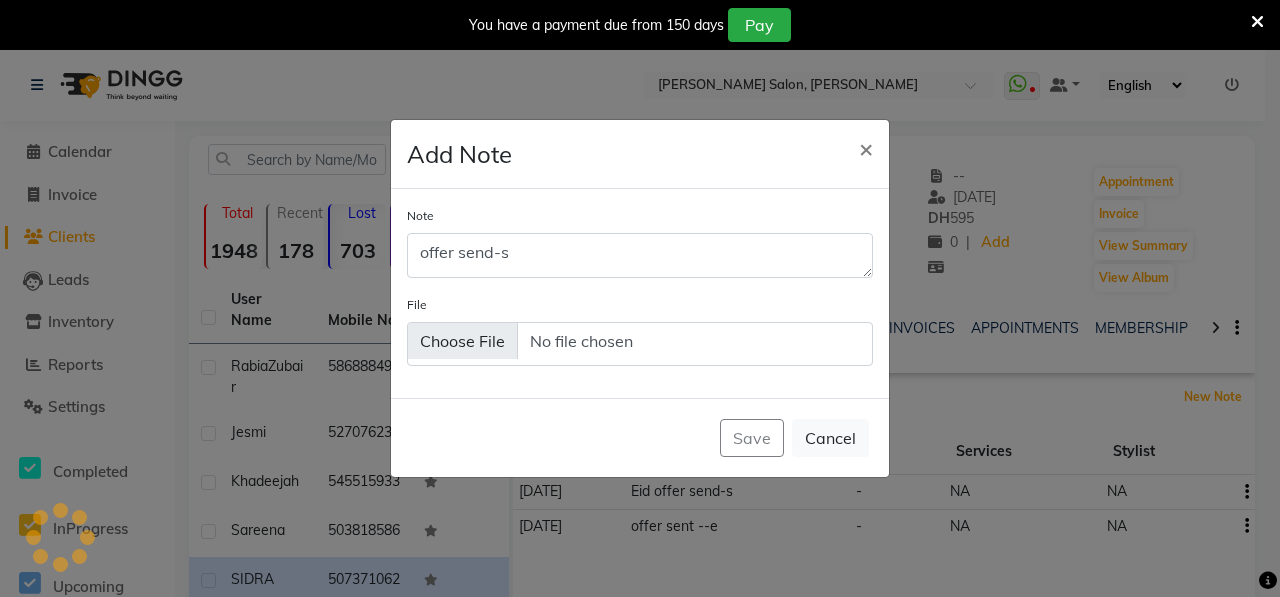 type 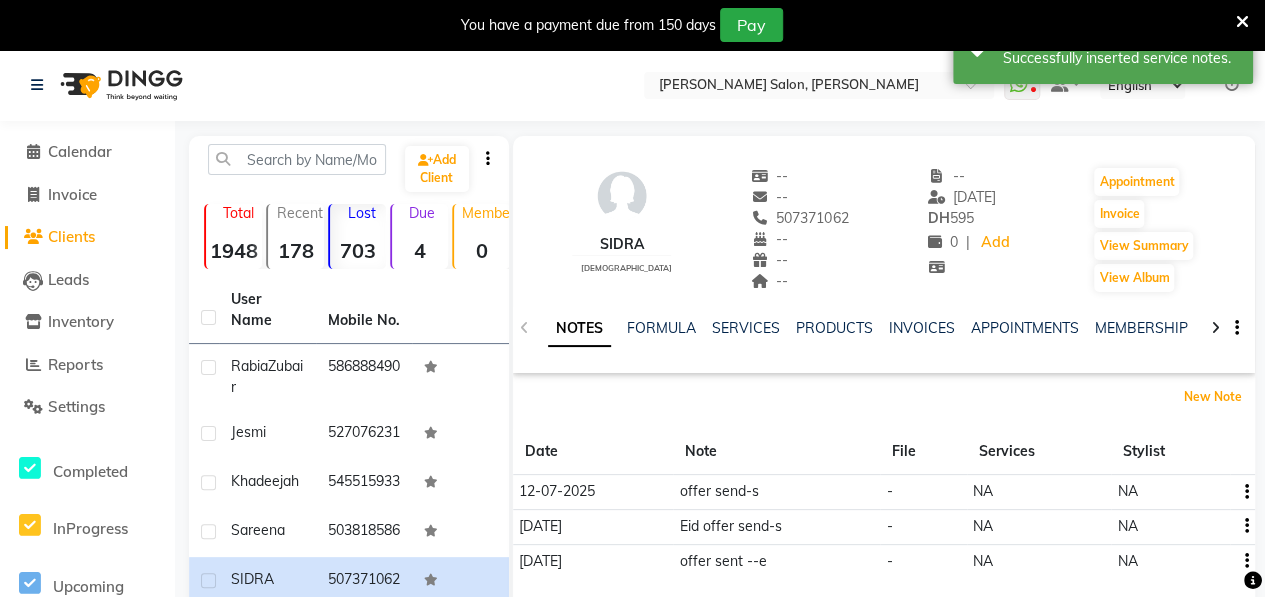 scroll, scrollTop: 430, scrollLeft: 0, axis: vertical 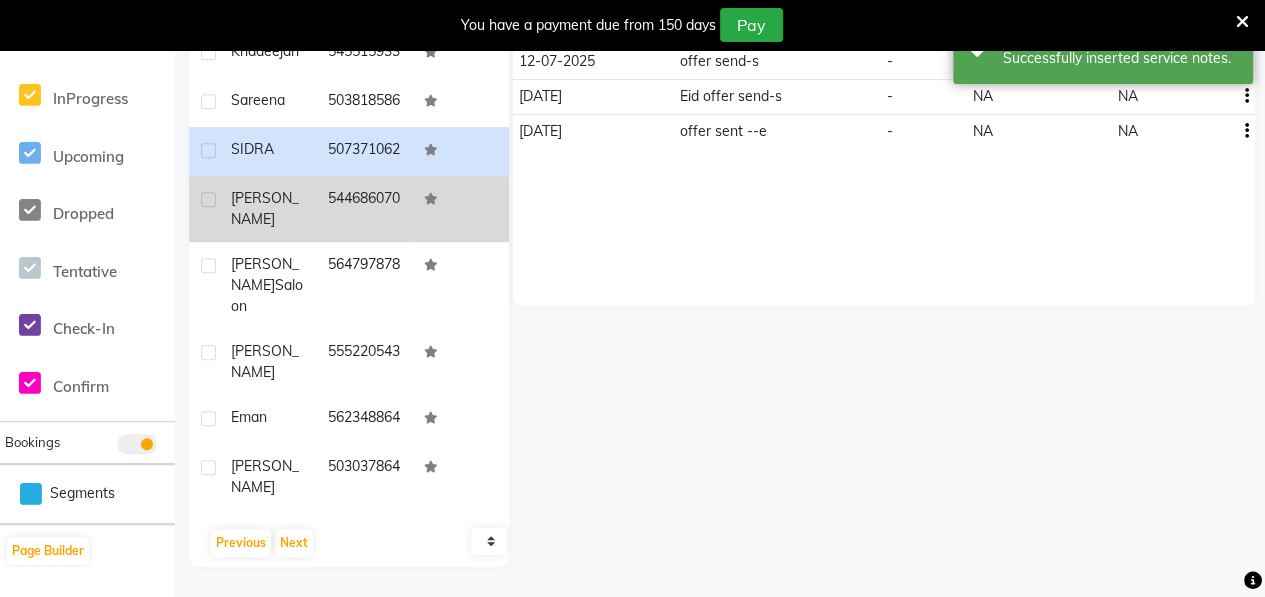 click on "[PERSON_NAME]" 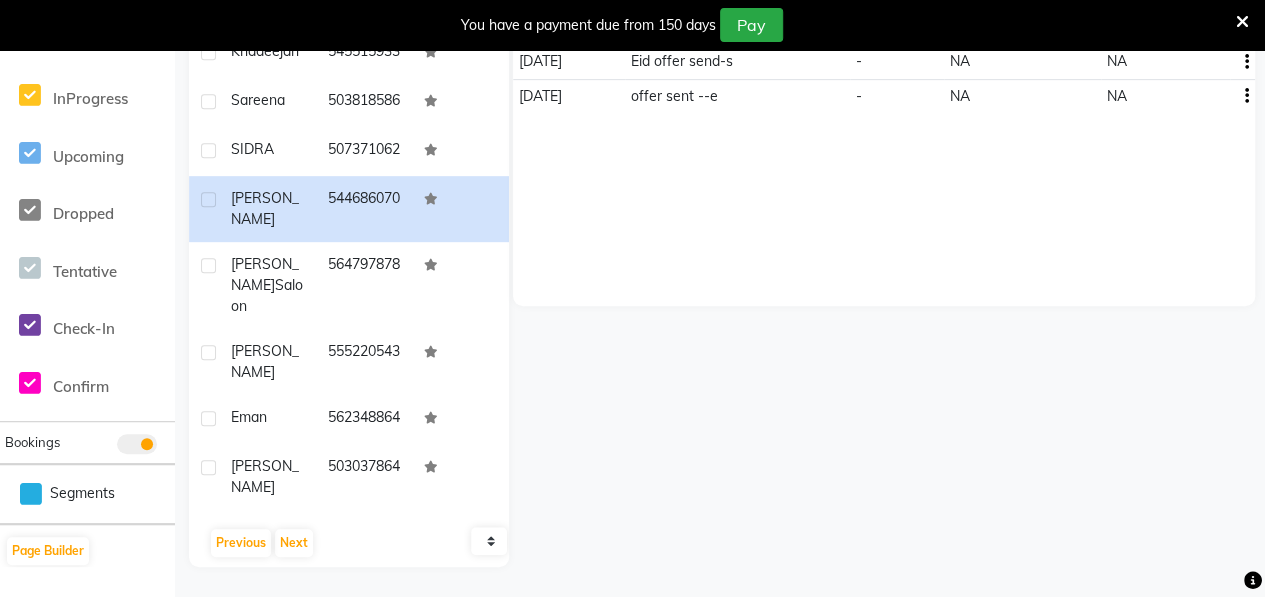 scroll, scrollTop: 0, scrollLeft: 0, axis: both 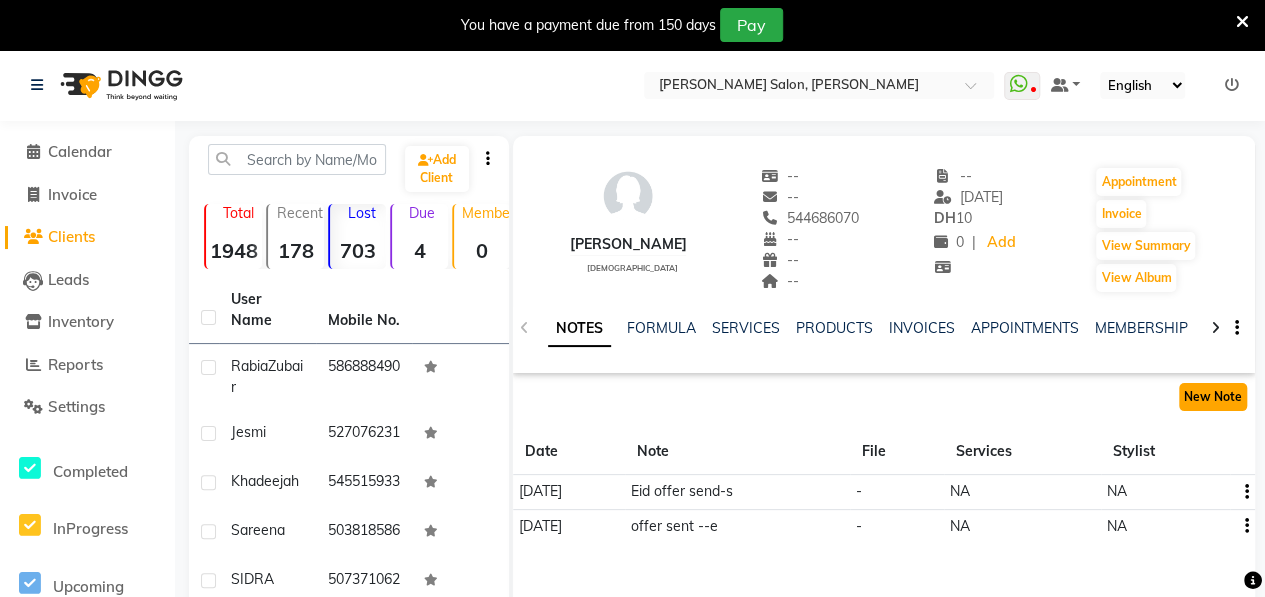 click on "New Note" 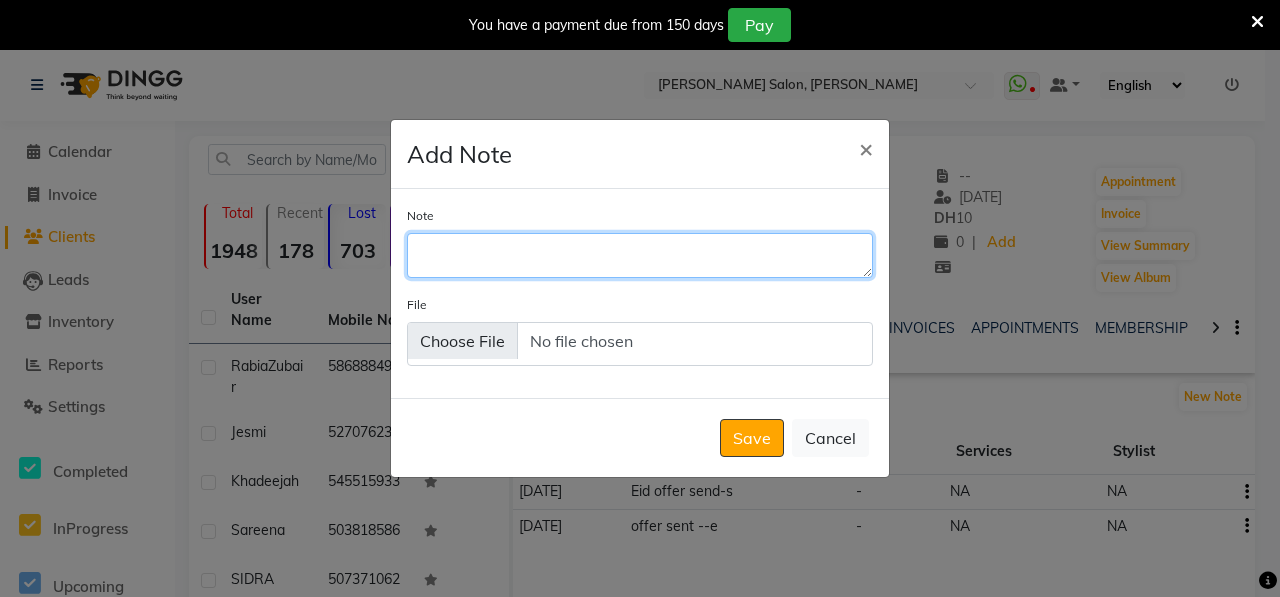 click on "Note" at bounding box center (640, 255) 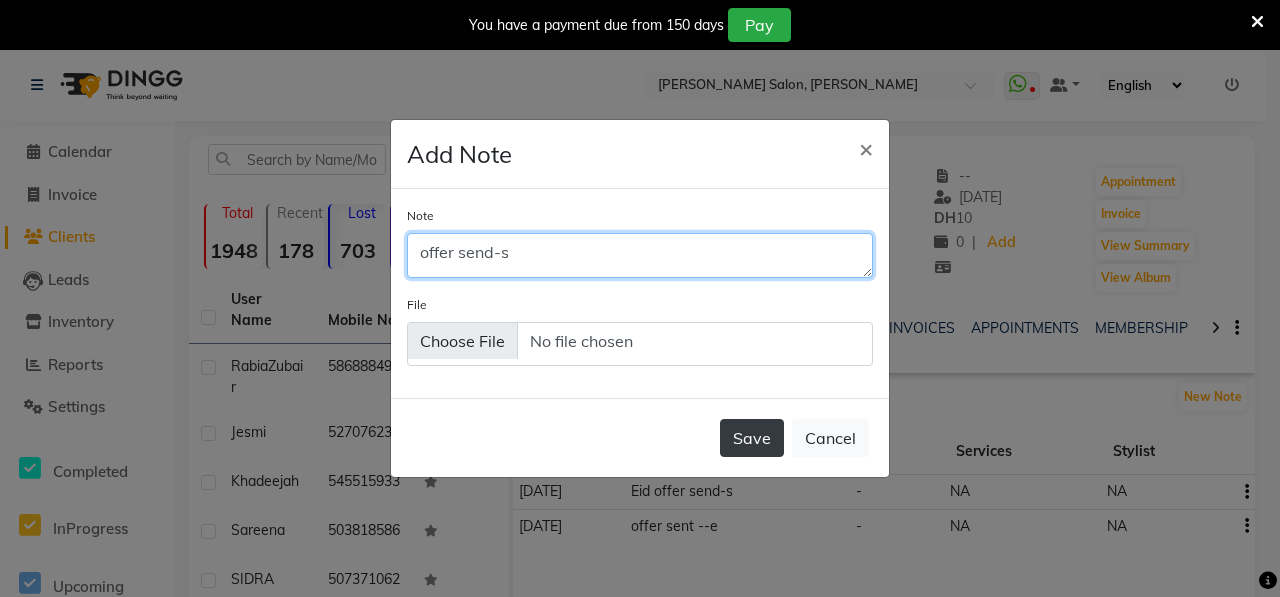 type on "offer send-s" 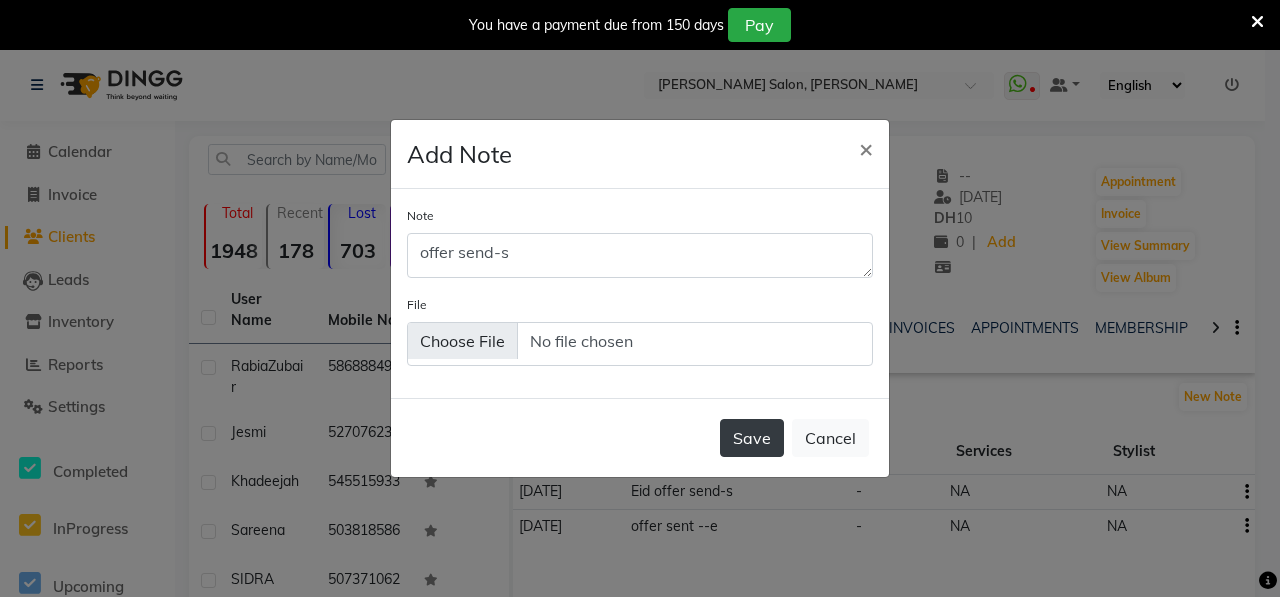 click on "Save" 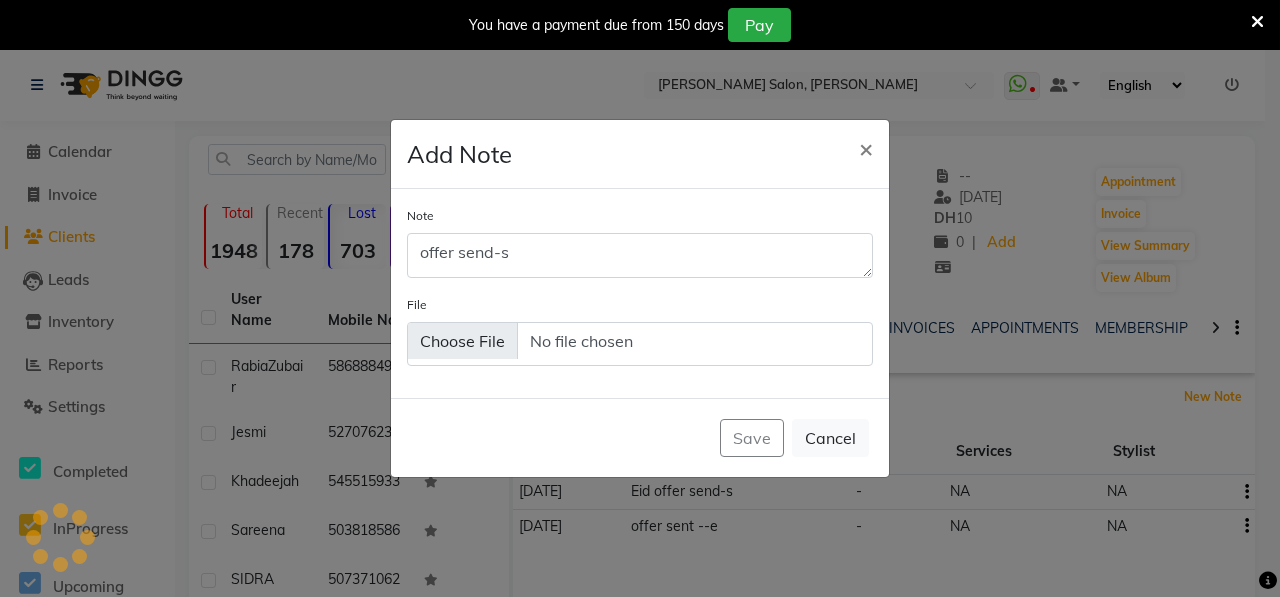 type 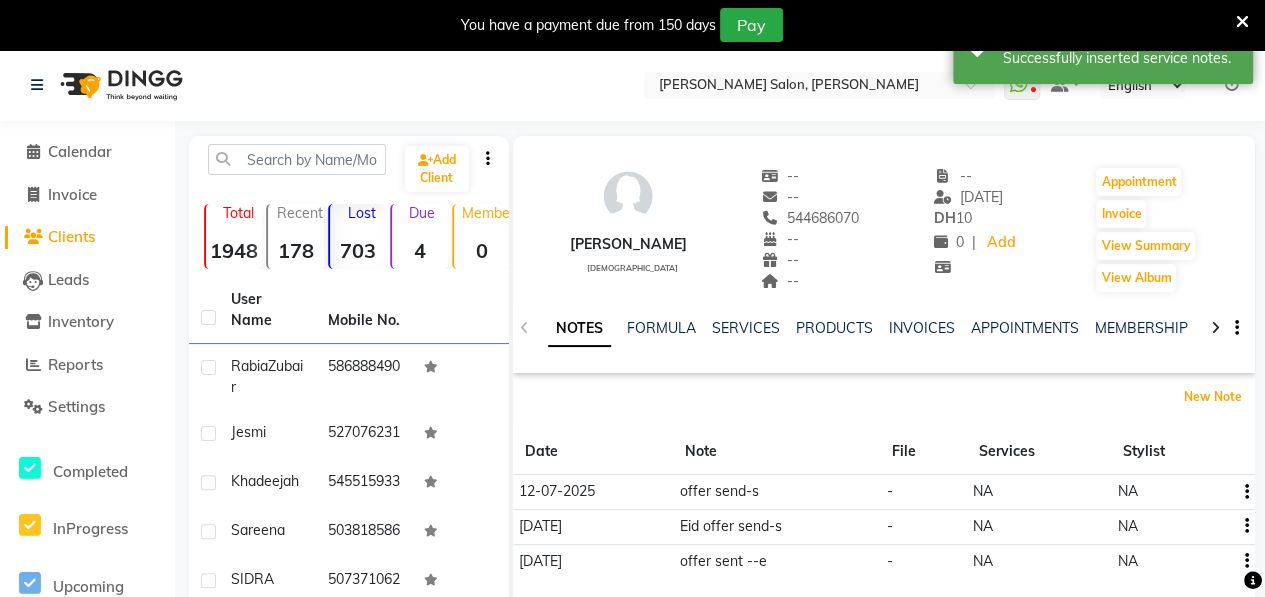 scroll, scrollTop: 430, scrollLeft: 0, axis: vertical 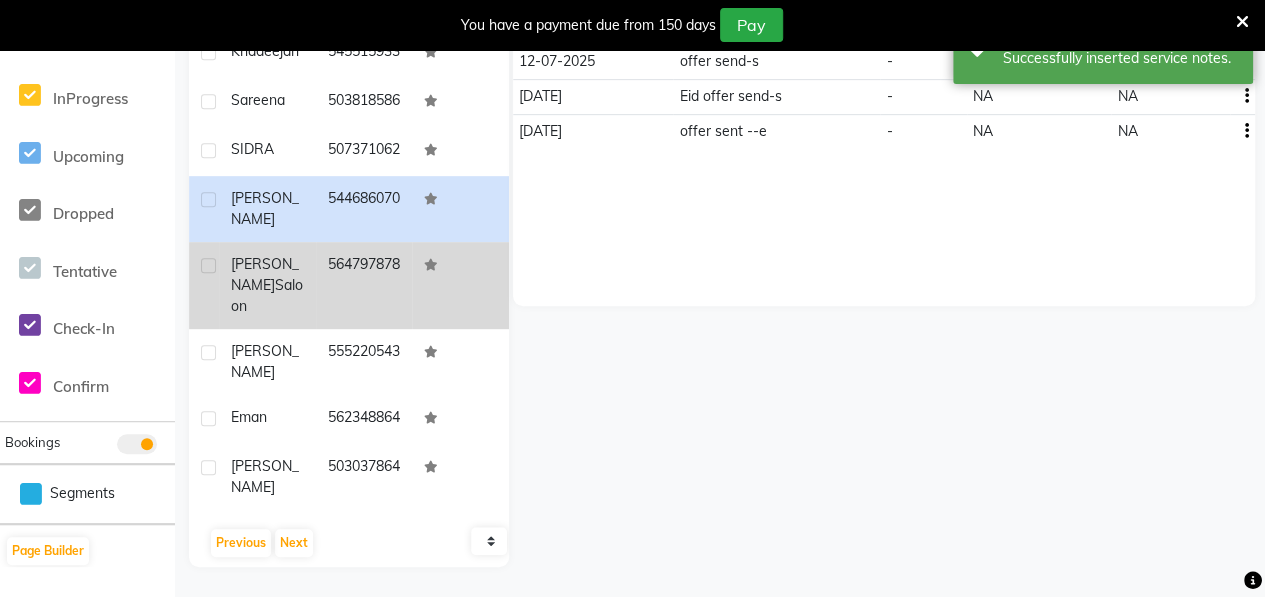 click on "[PERSON_NAME]  Saloon" 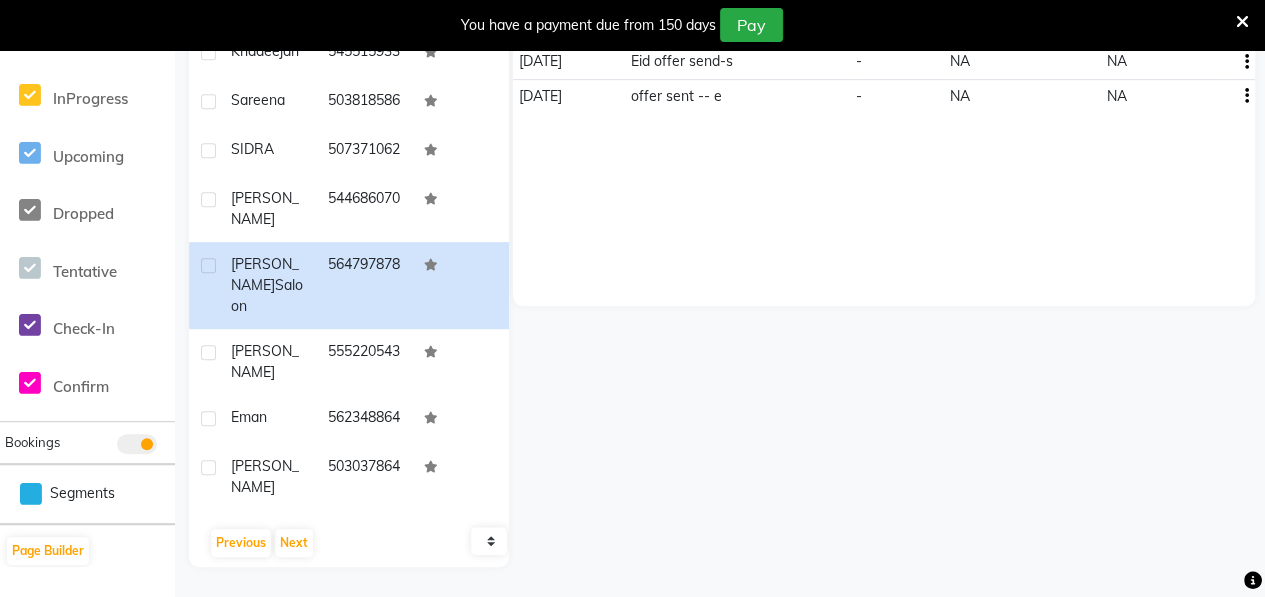 scroll, scrollTop: 0, scrollLeft: 0, axis: both 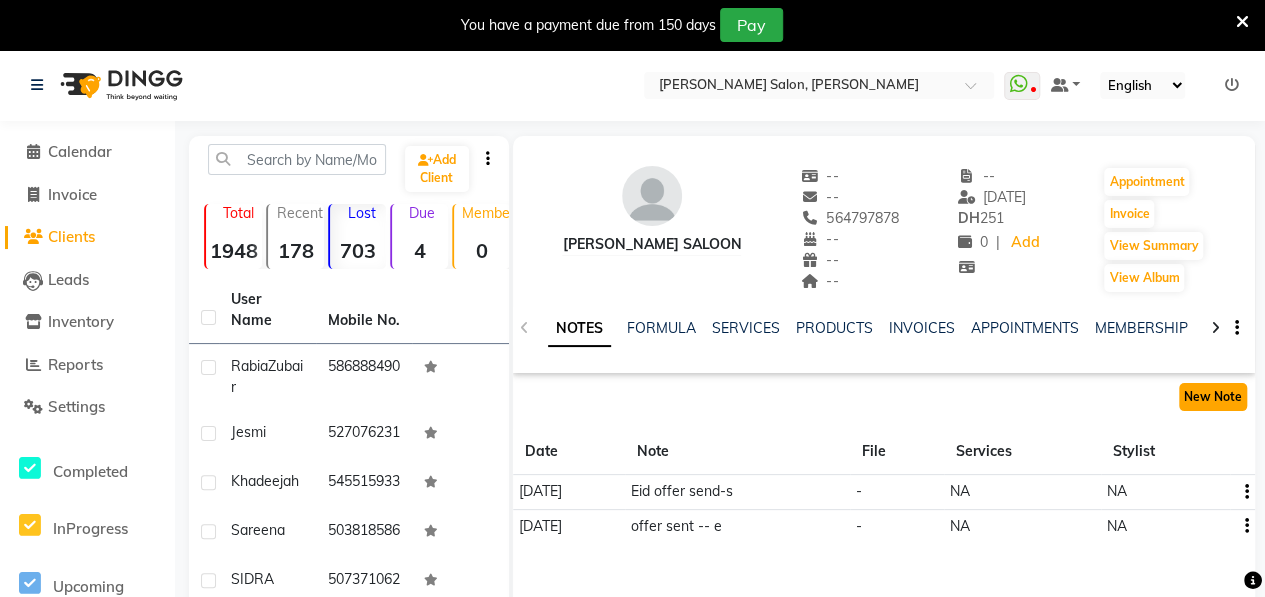 click on "New Note" 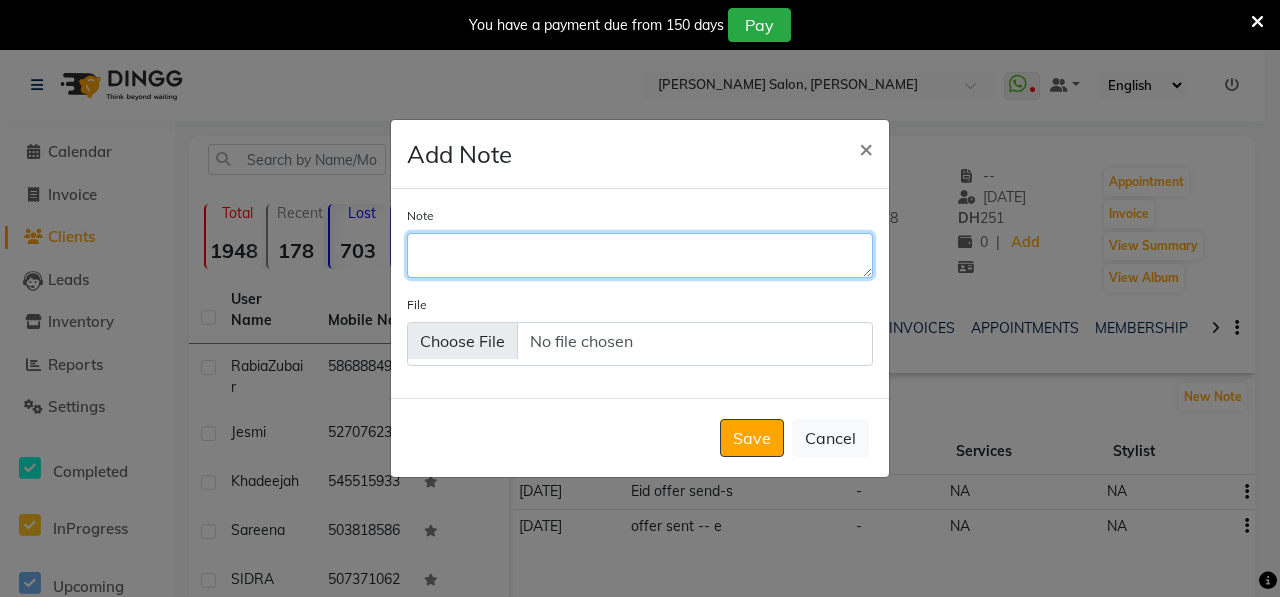 click on "Note" at bounding box center [640, 255] 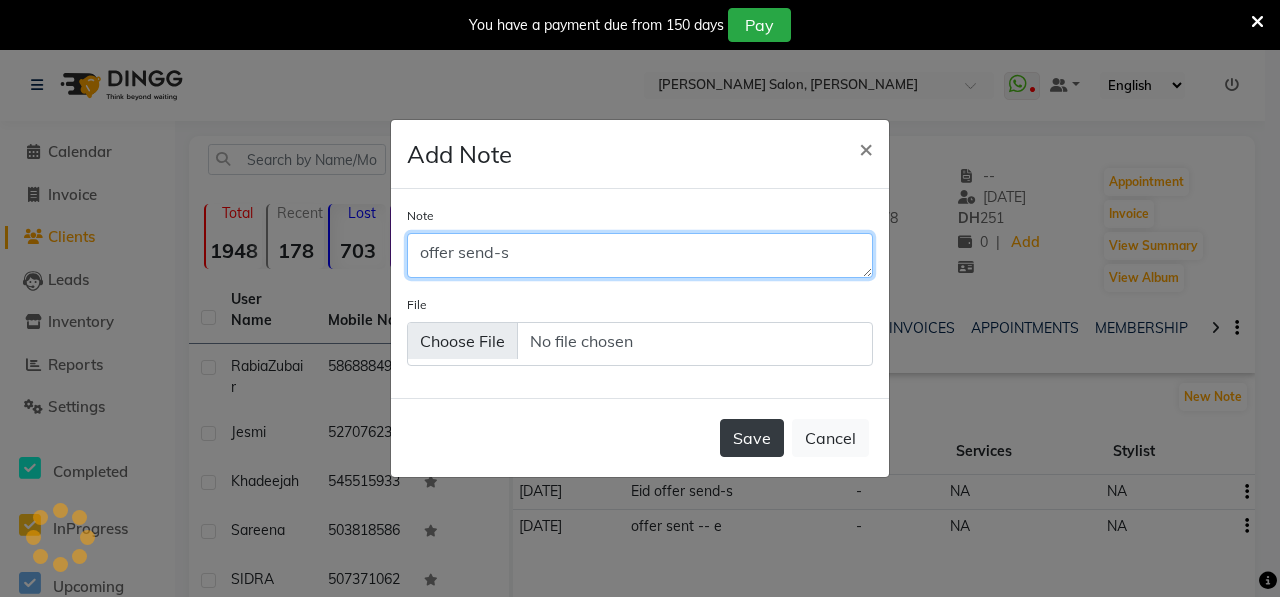 type on "offer send-s" 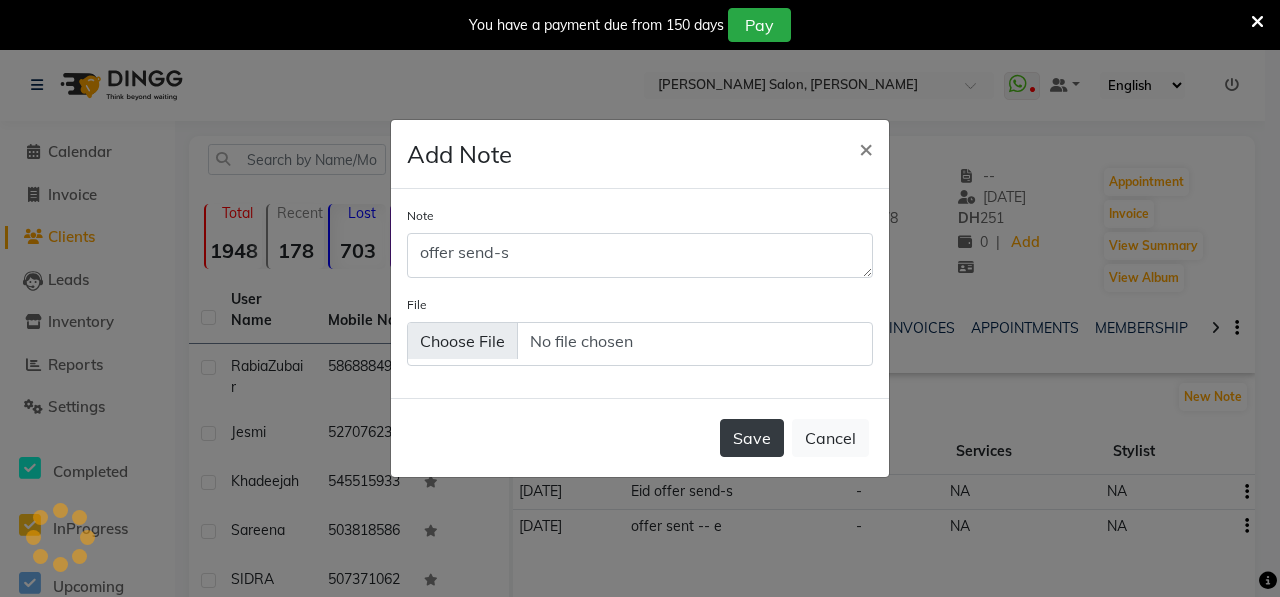 click on "Save" 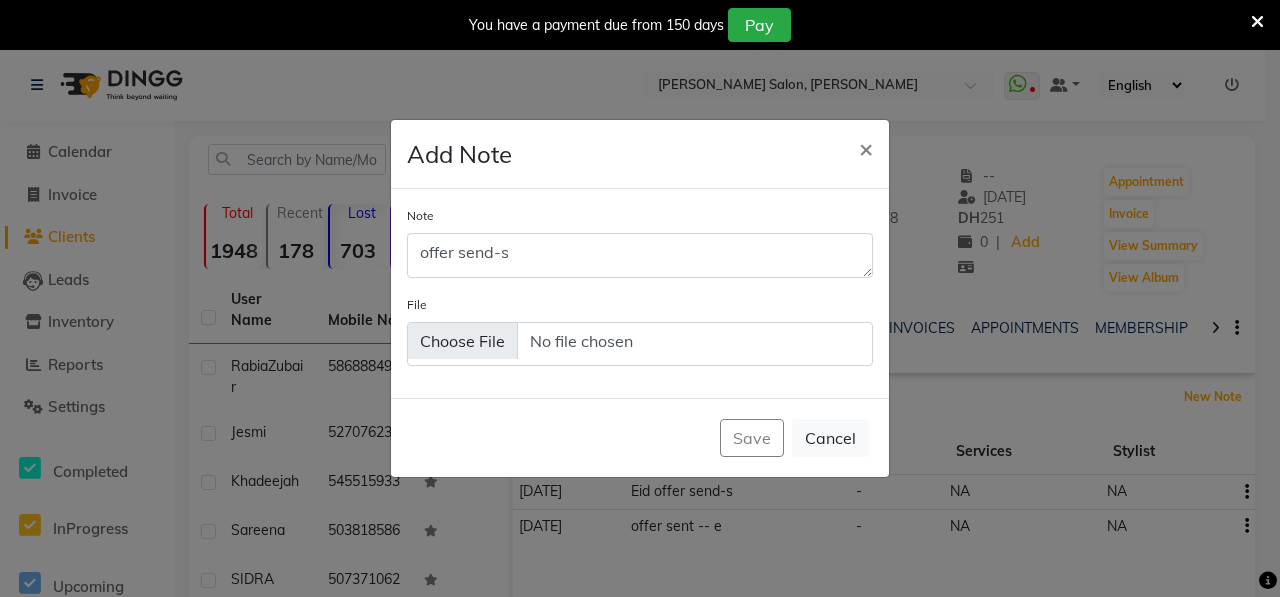 type 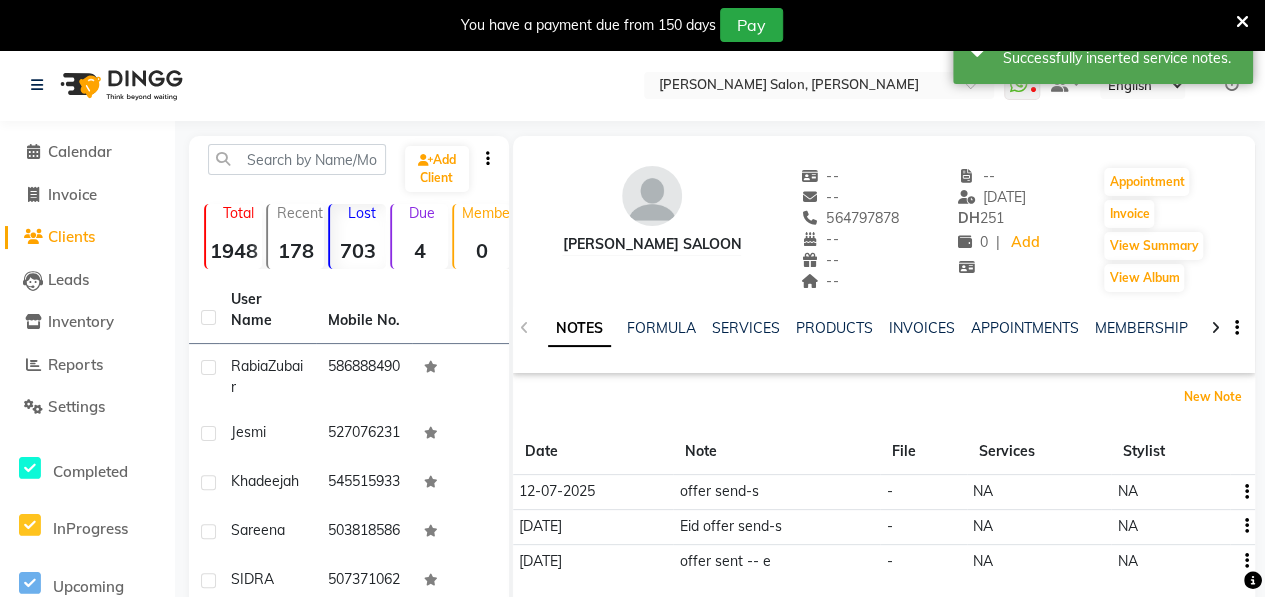 scroll, scrollTop: 430, scrollLeft: 0, axis: vertical 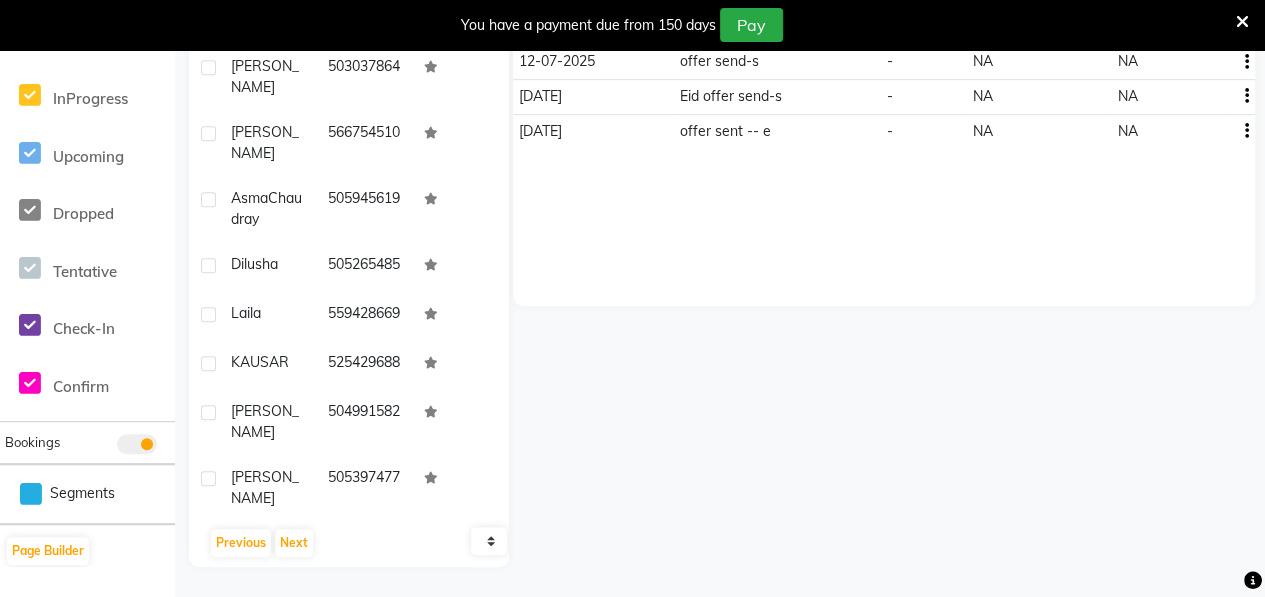 click on "[PERSON_NAME]" 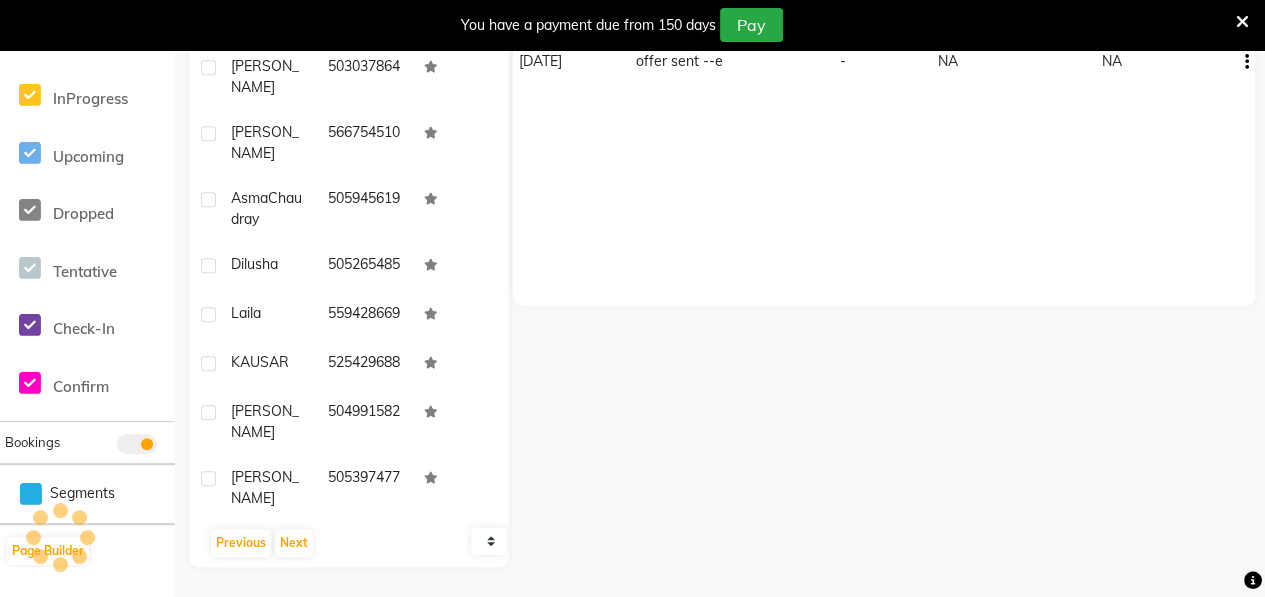 click on "[PERSON_NAME]  Saloon" 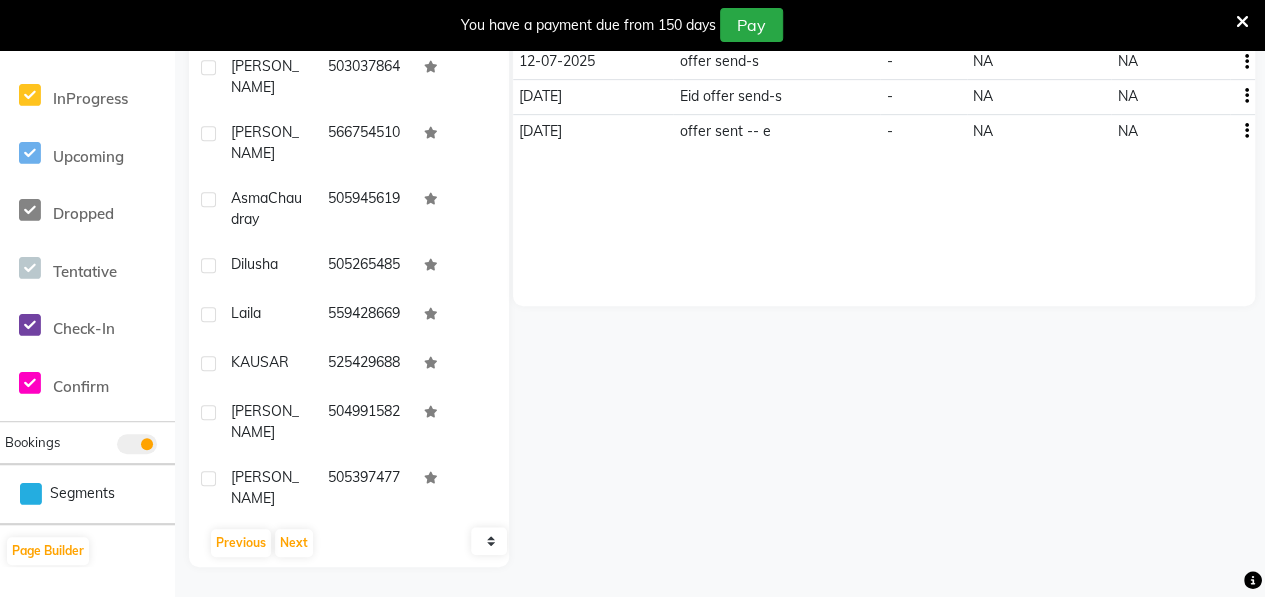 click on "[PERSON_NAME]" 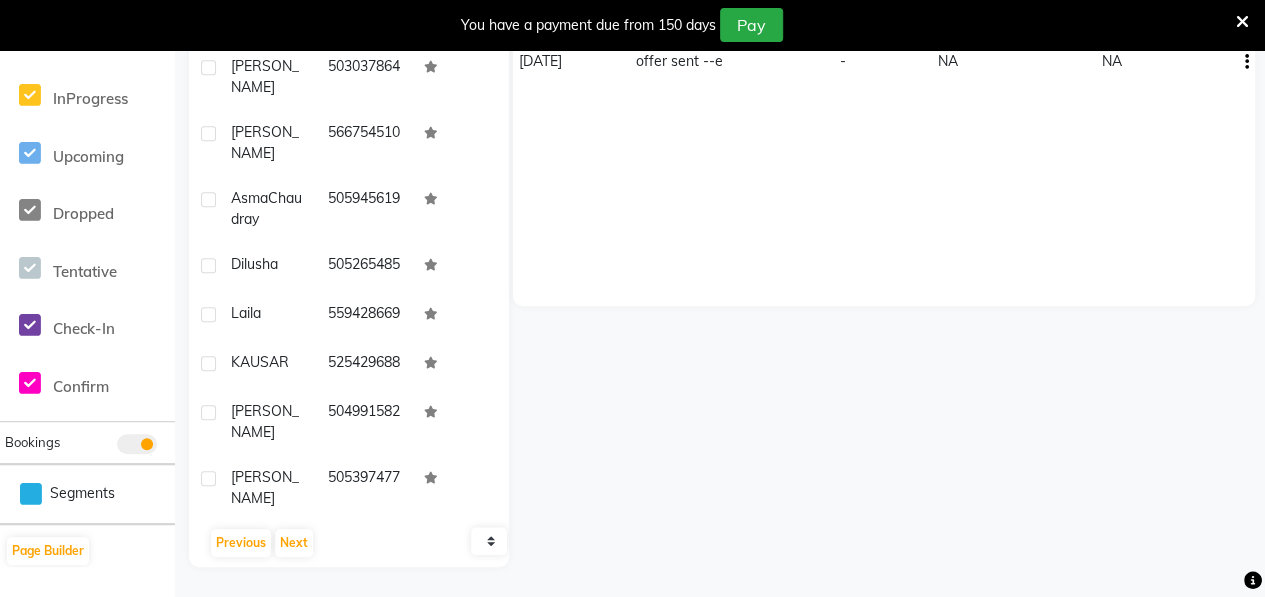 scroll, scrollTop: 0, scrollLeft: 0, axis: both 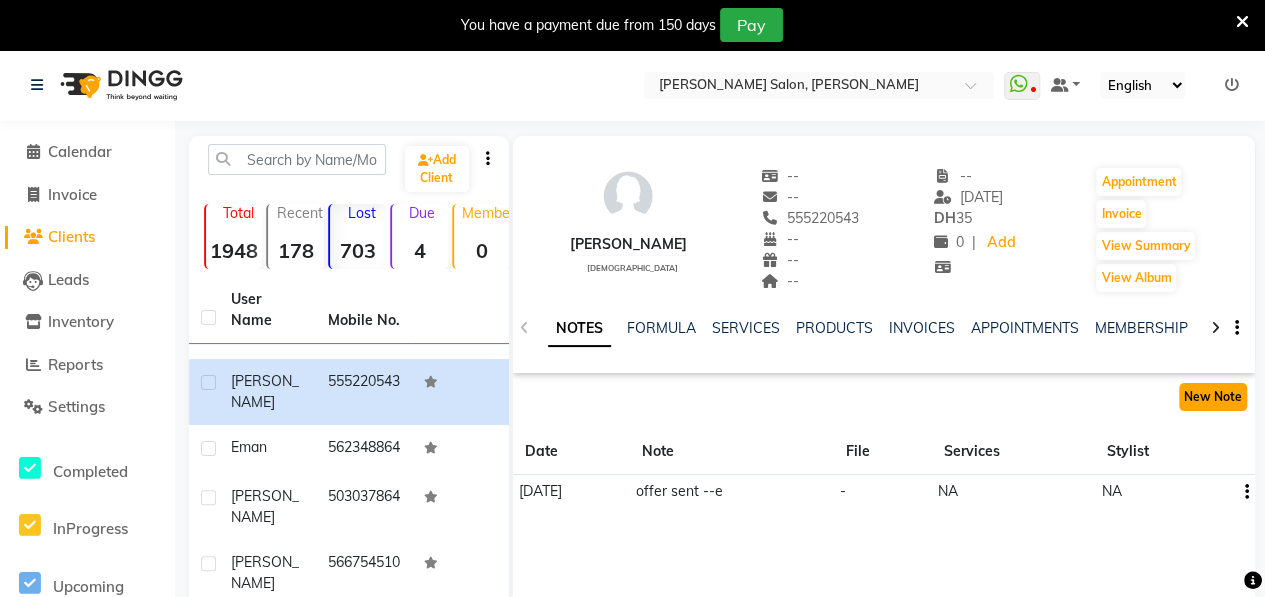 click on "New Note" 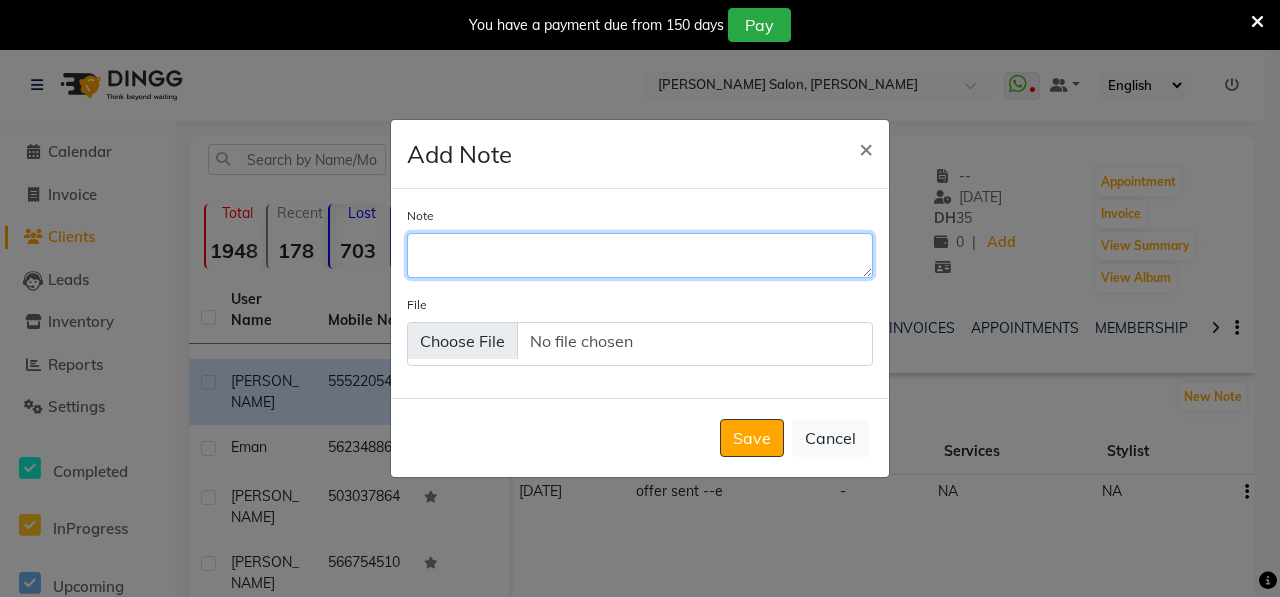 click on "Note" at bounding box center [640, 255] 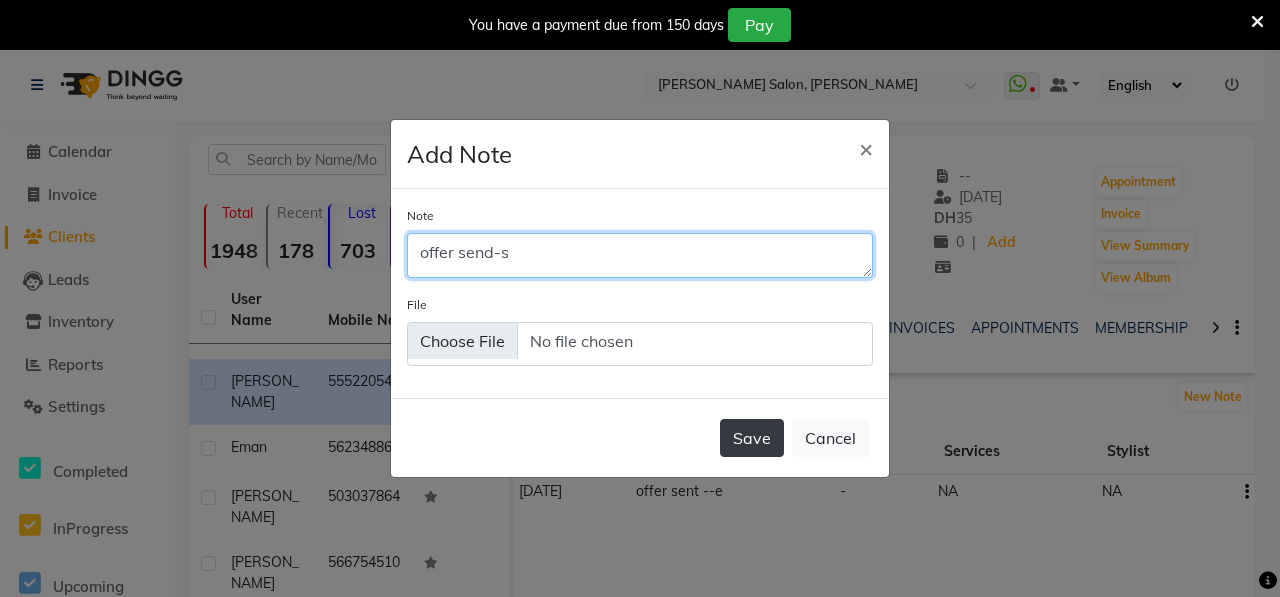 type on "offer send-s" 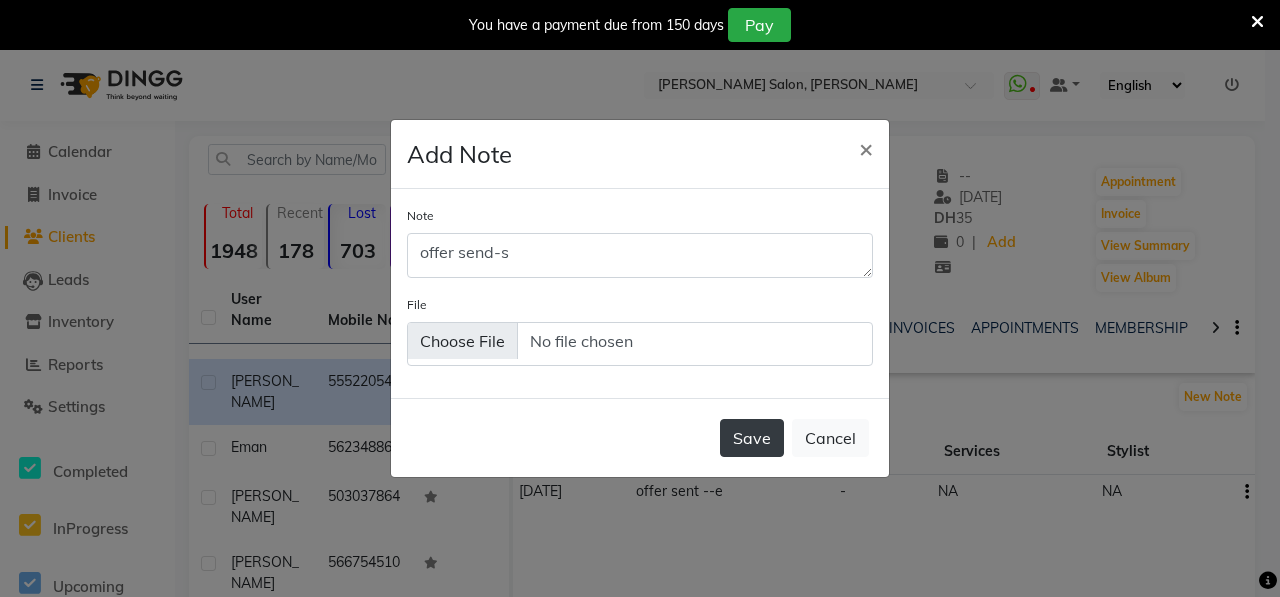 click on "Save" 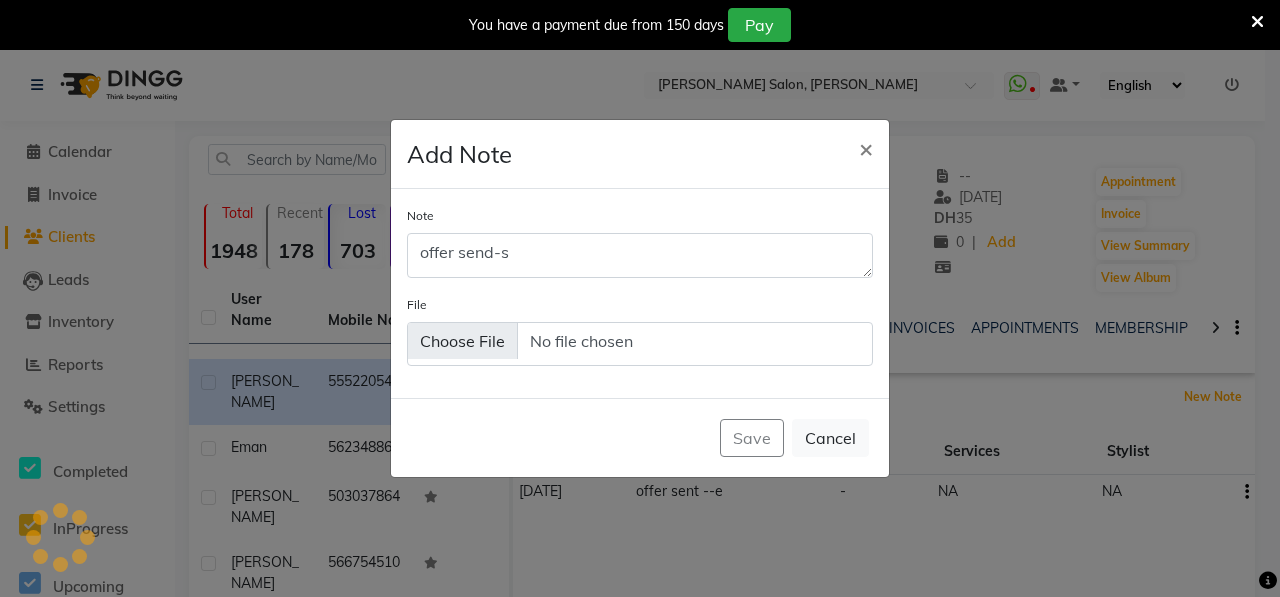 type 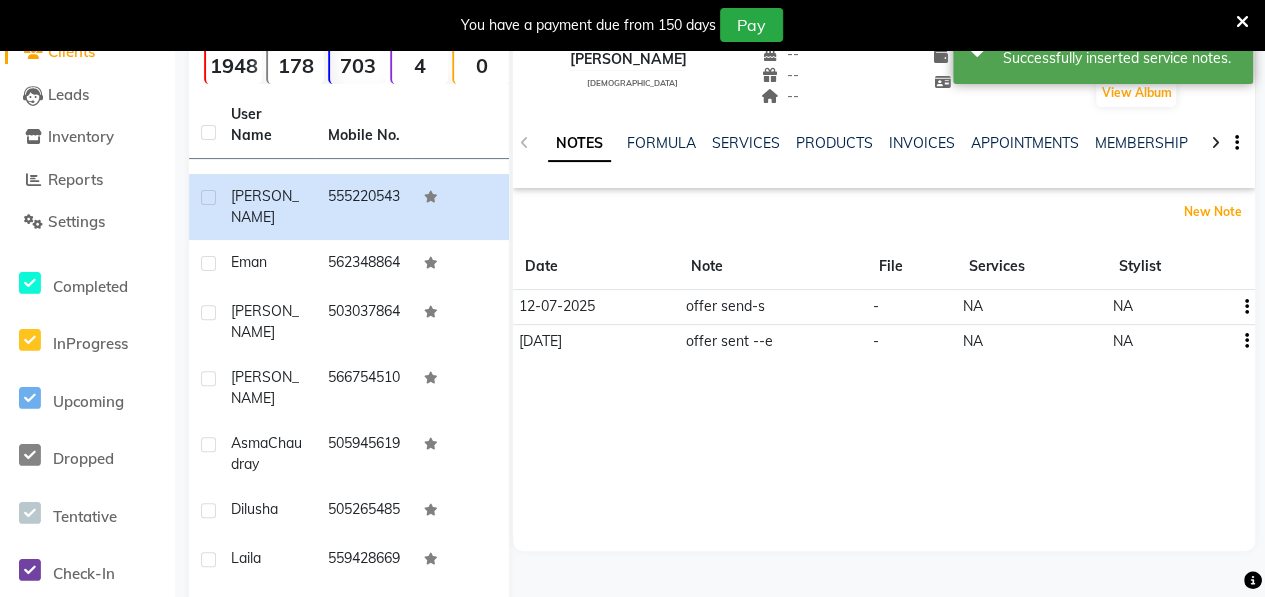 scroll, scrollTop: 213, scrollLeft: 0, axis: vertical 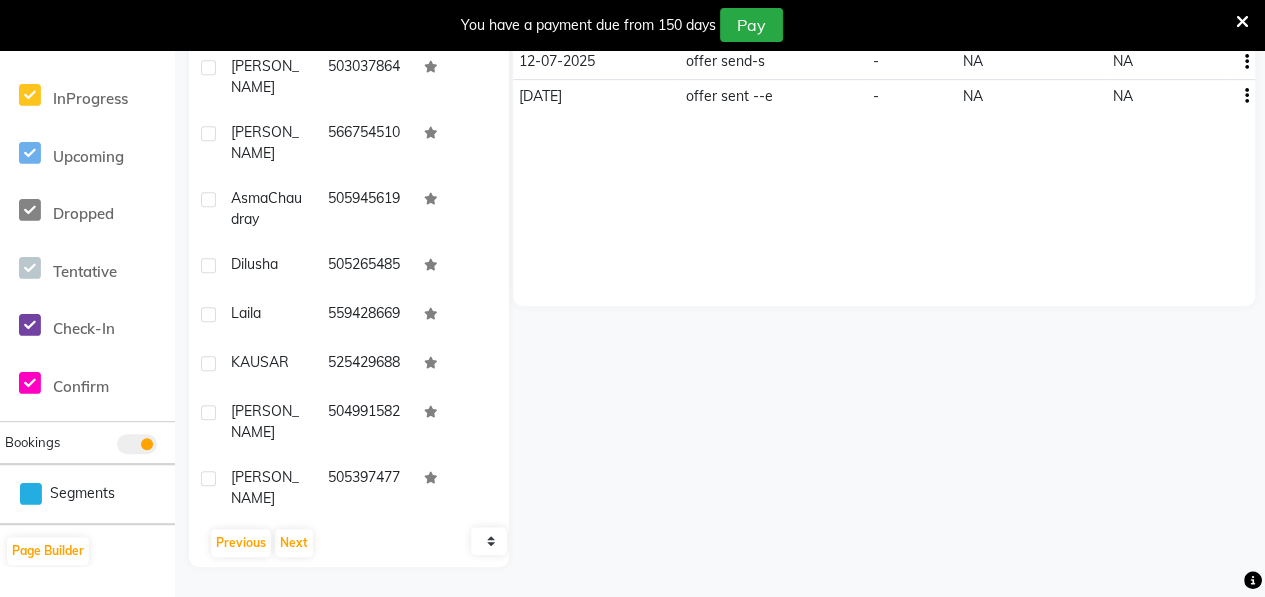 click on "Eman" 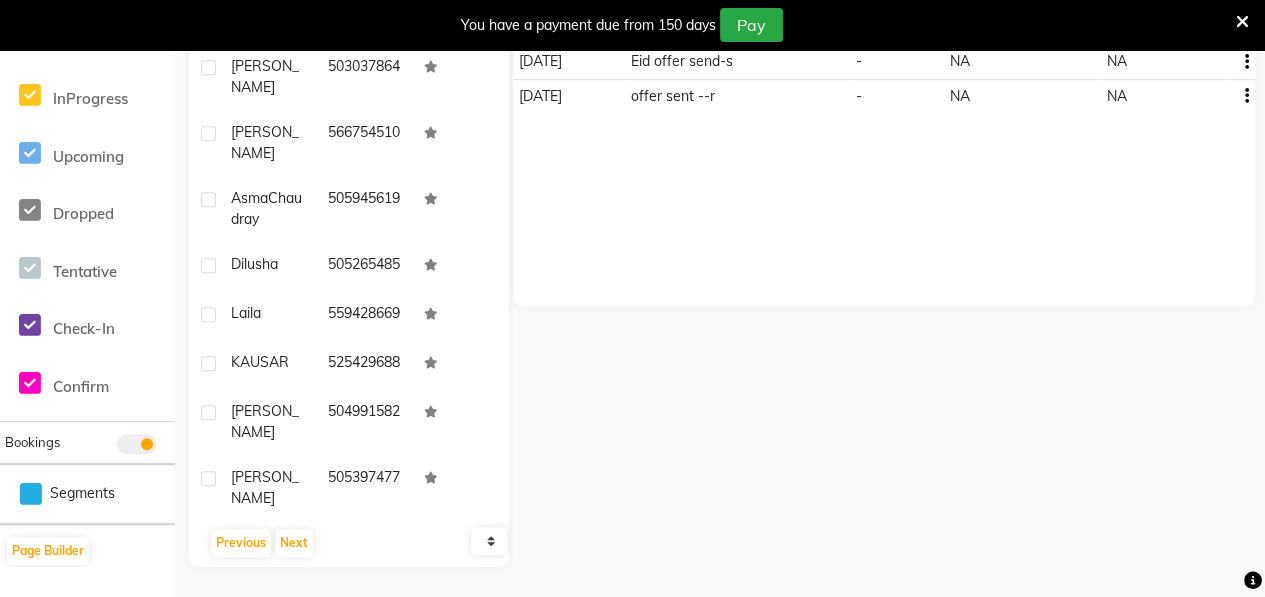 scroll, scrollTop: 0, scrollLeft: 0, axis: both 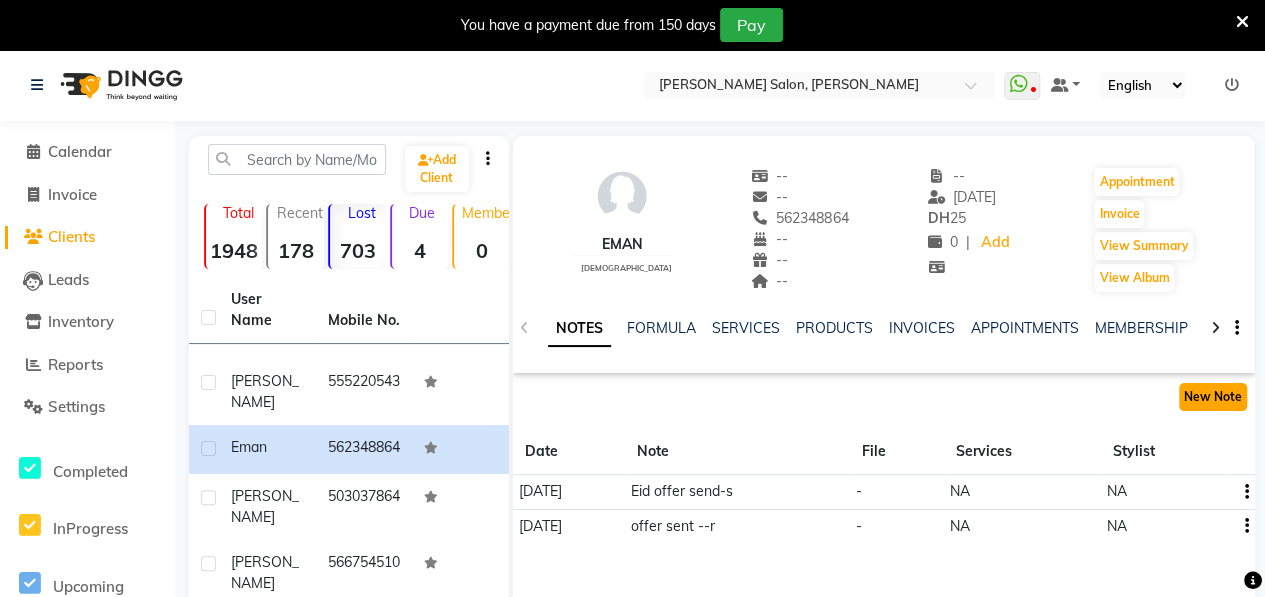 click on "New Note" 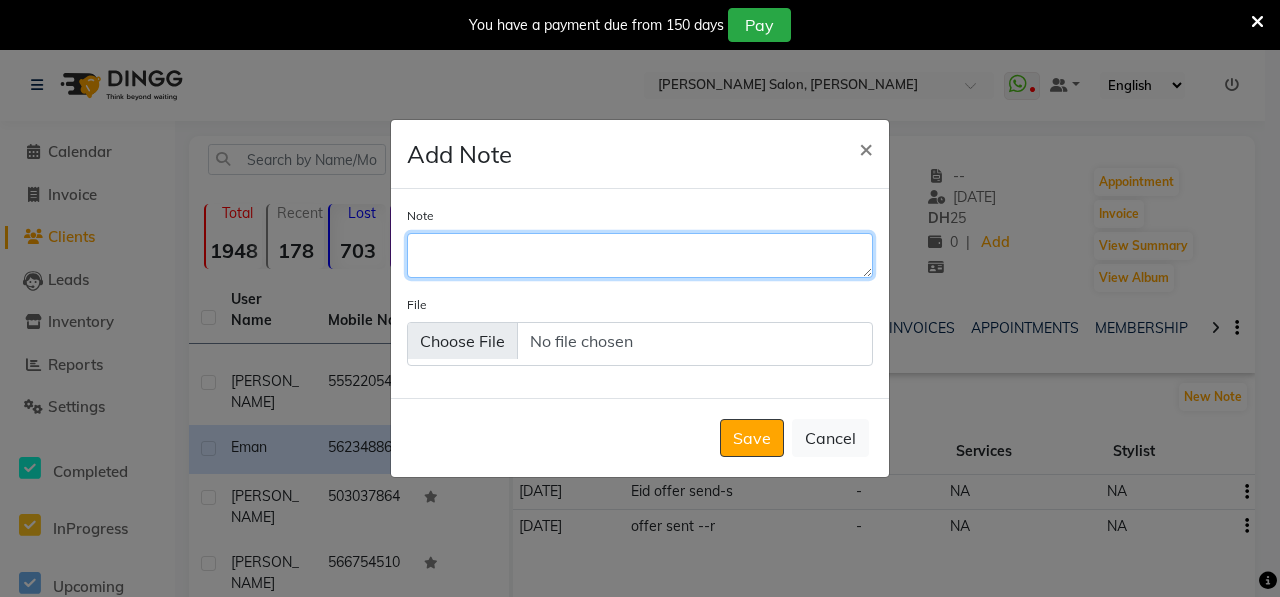click on "Note" at bounding box center [640, 255] 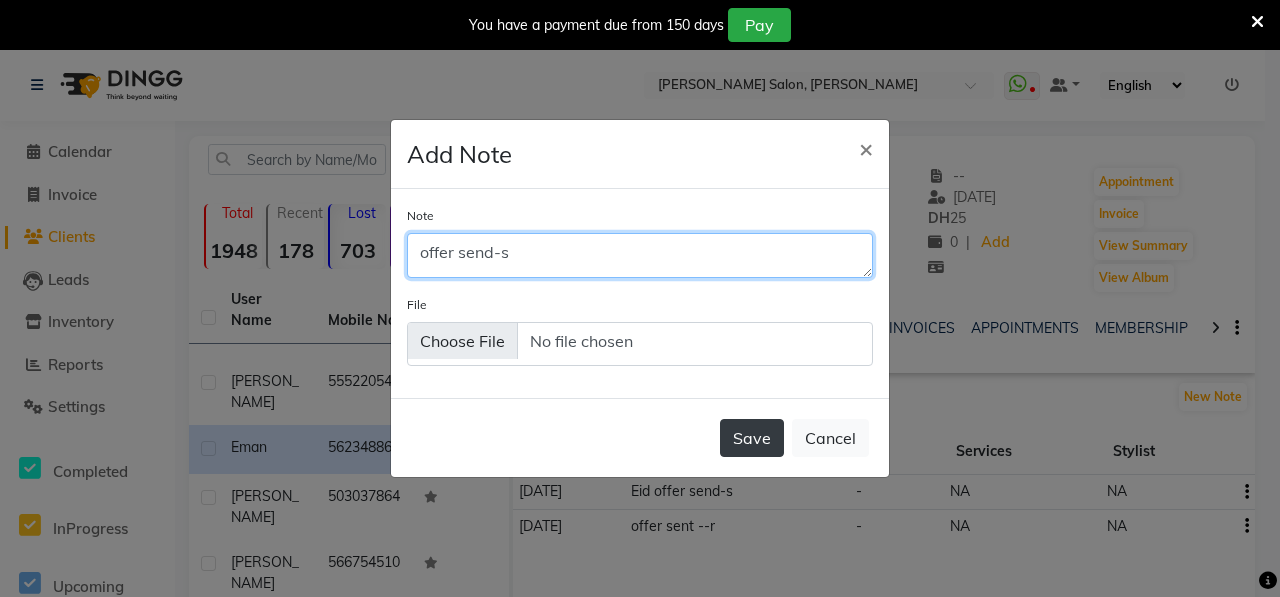 type on "offer send-s" 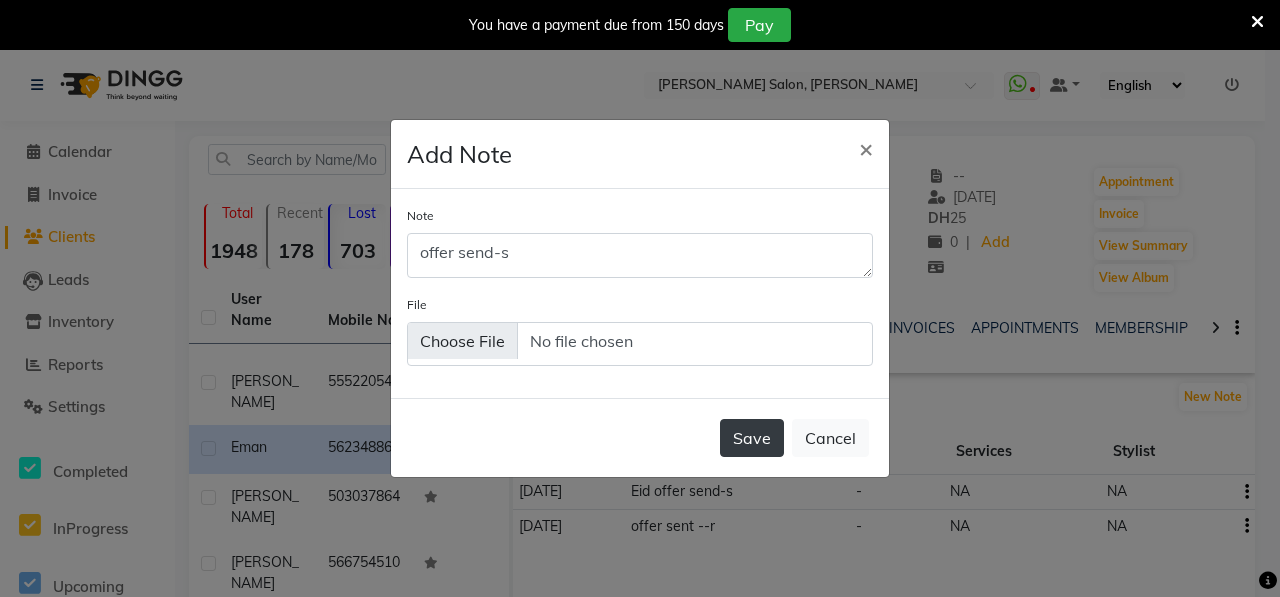 click on "Save" 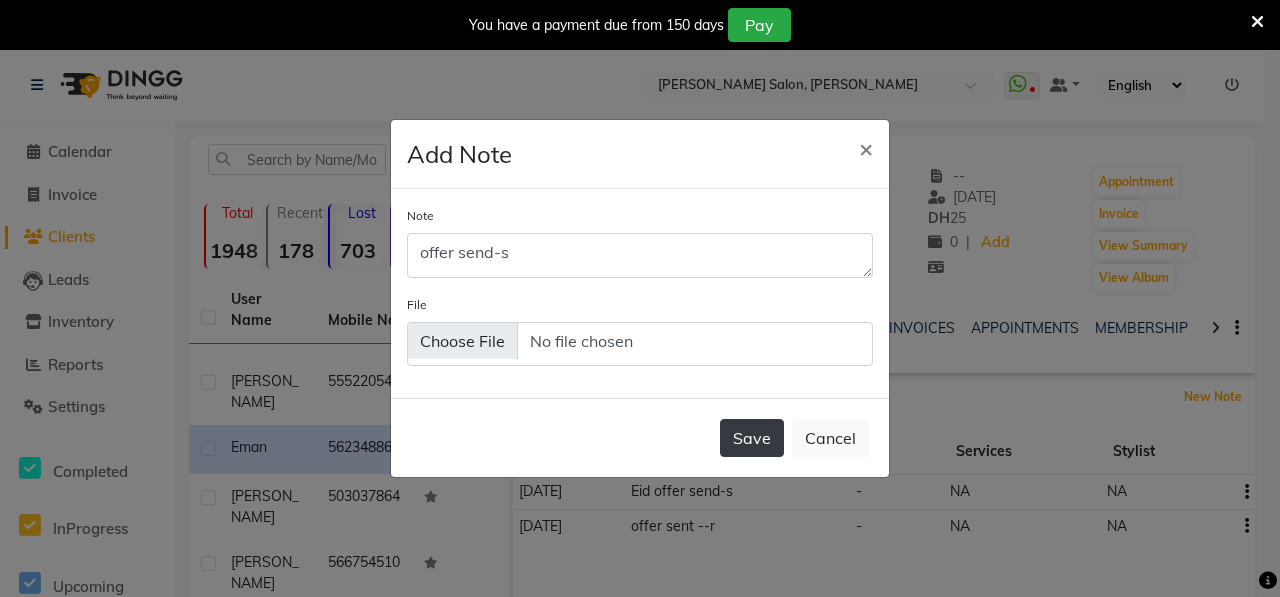 type 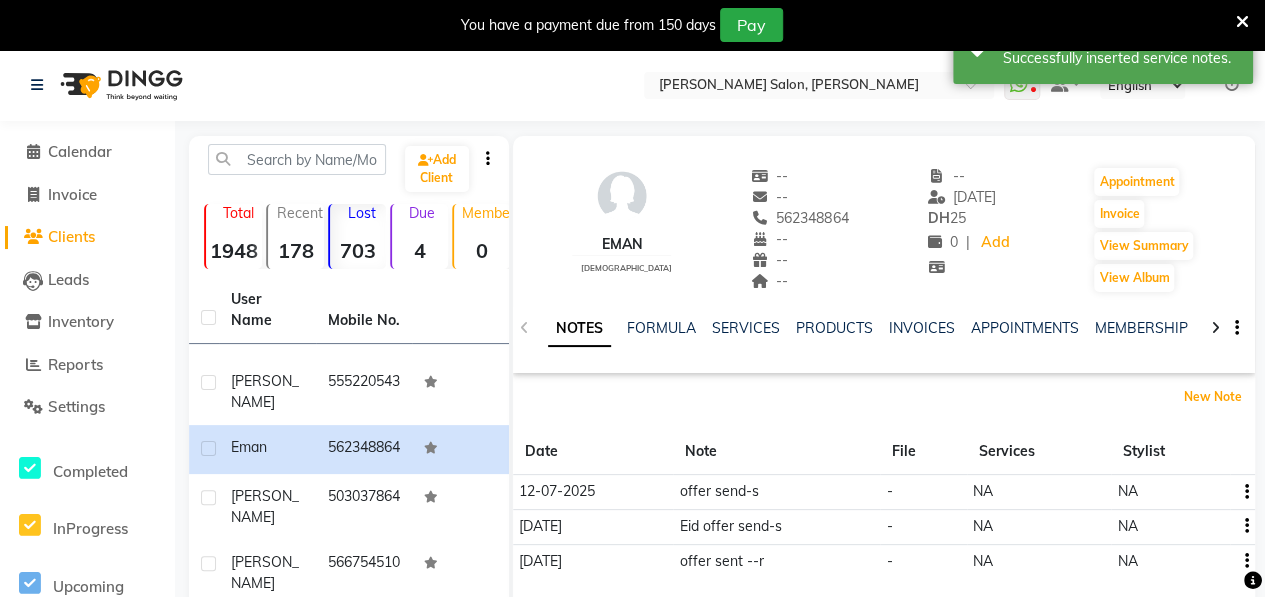 scroll, scrollTop: 430, scrollLeft: 0, axis: vertical 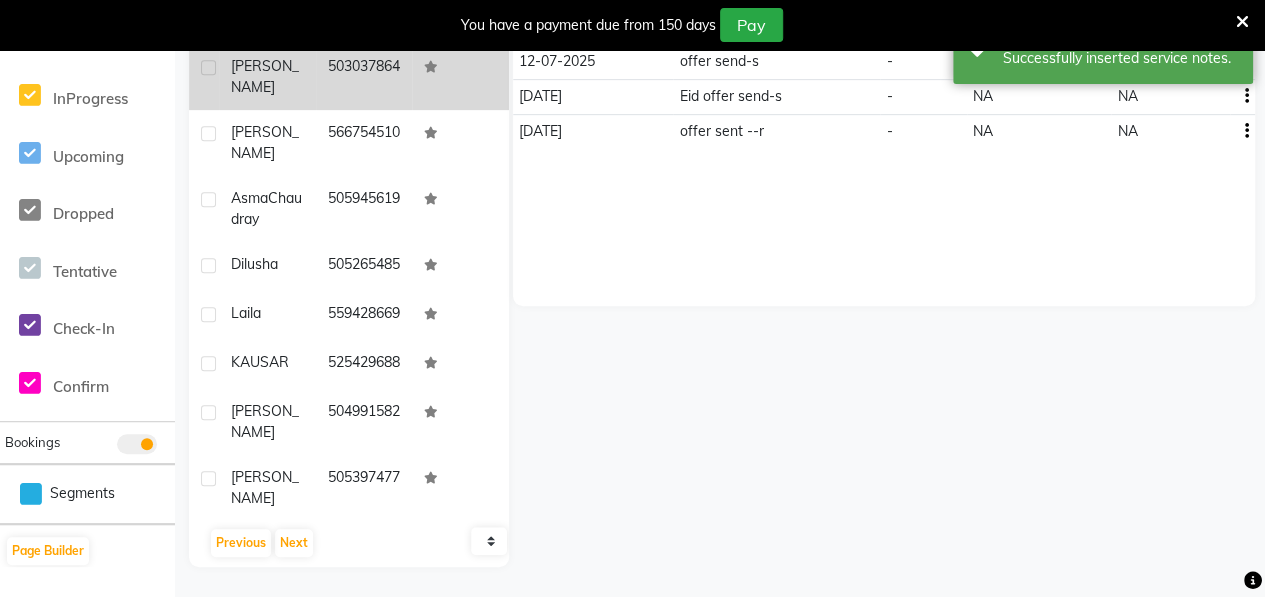 click on "[PERSON_NAME]" 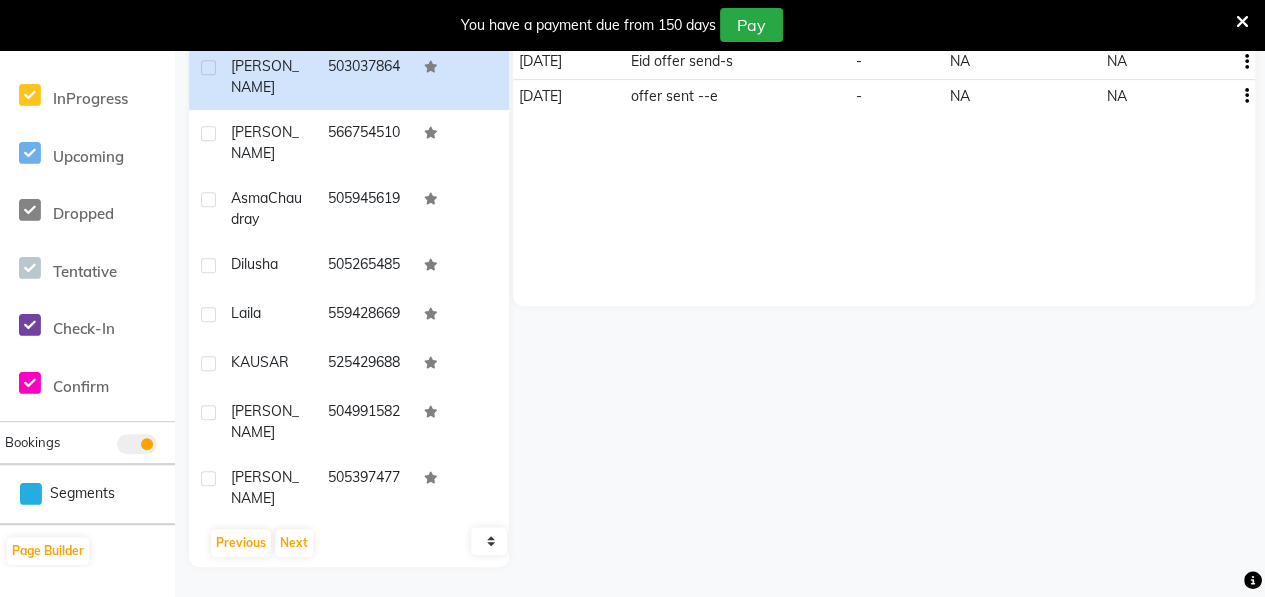 scroll, scrollTop: 0, scrollLeft: 0, axis: both 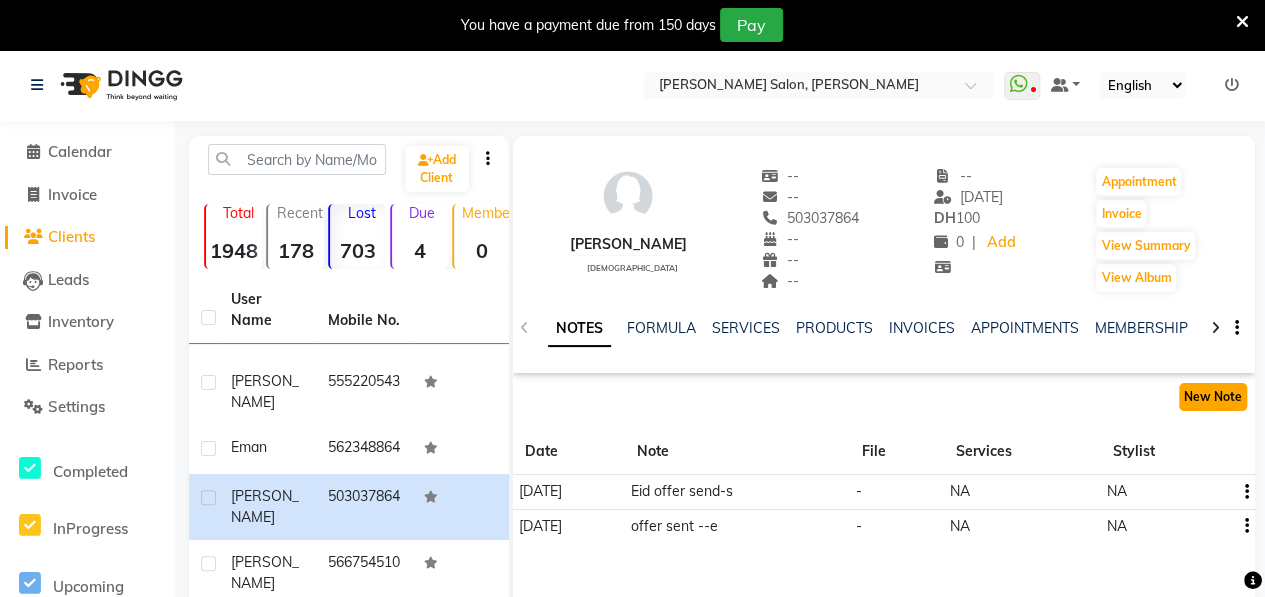 click on "New Note" 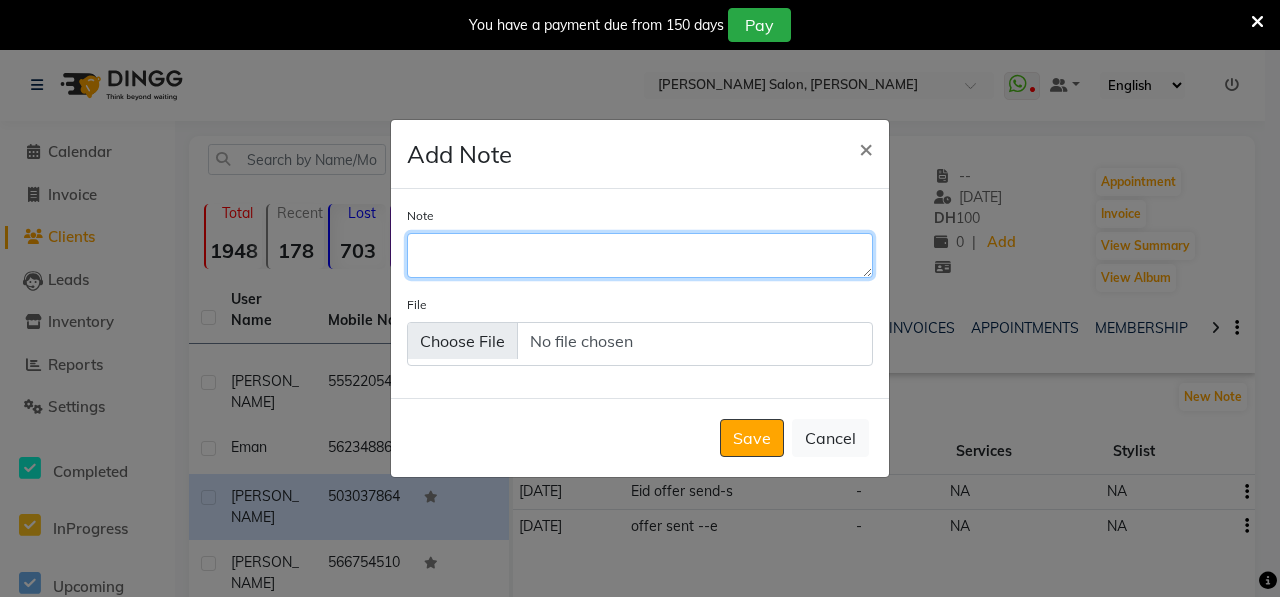 click on "Note" at bounding box center [640, 255] 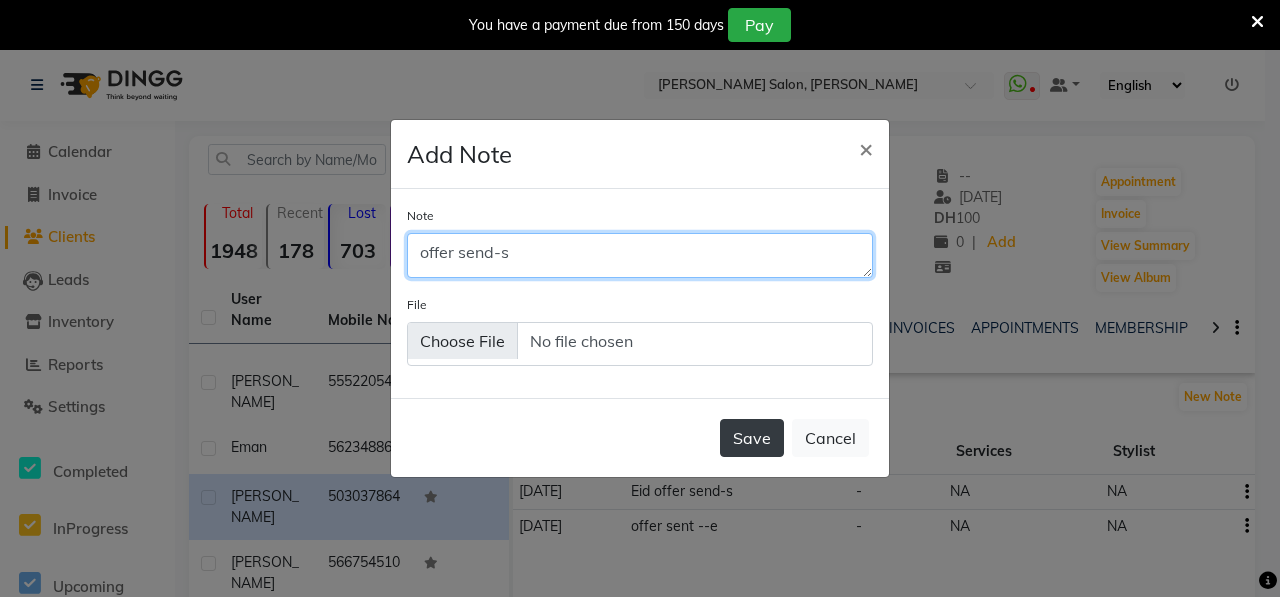 type on "offer send-s" 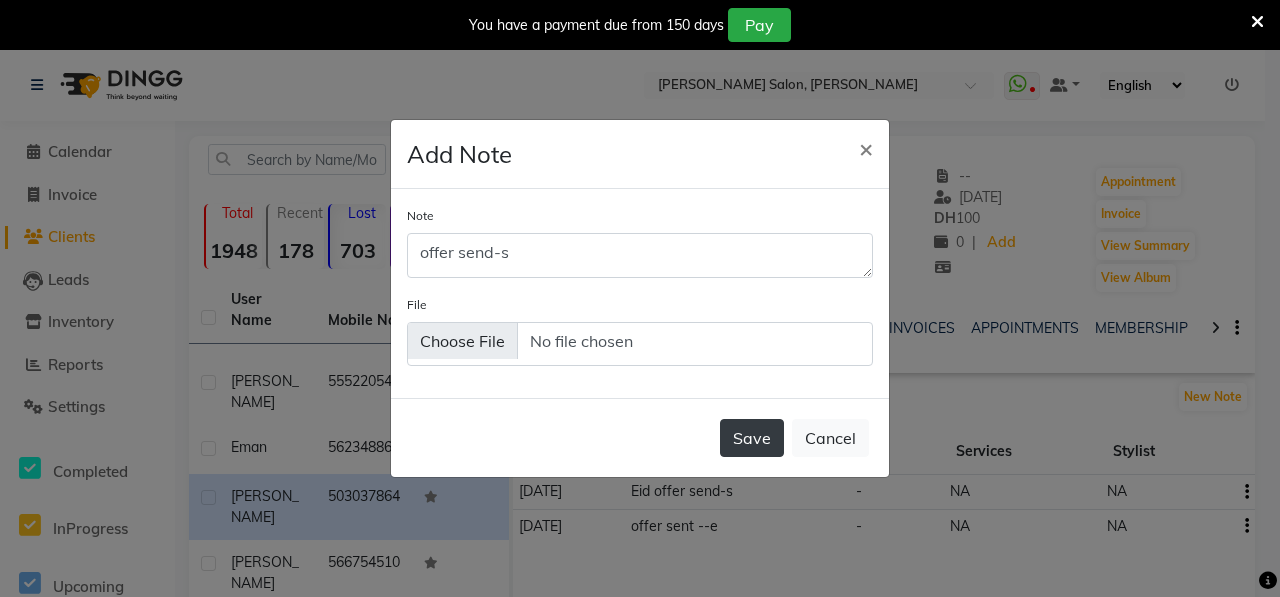 click on "Save" 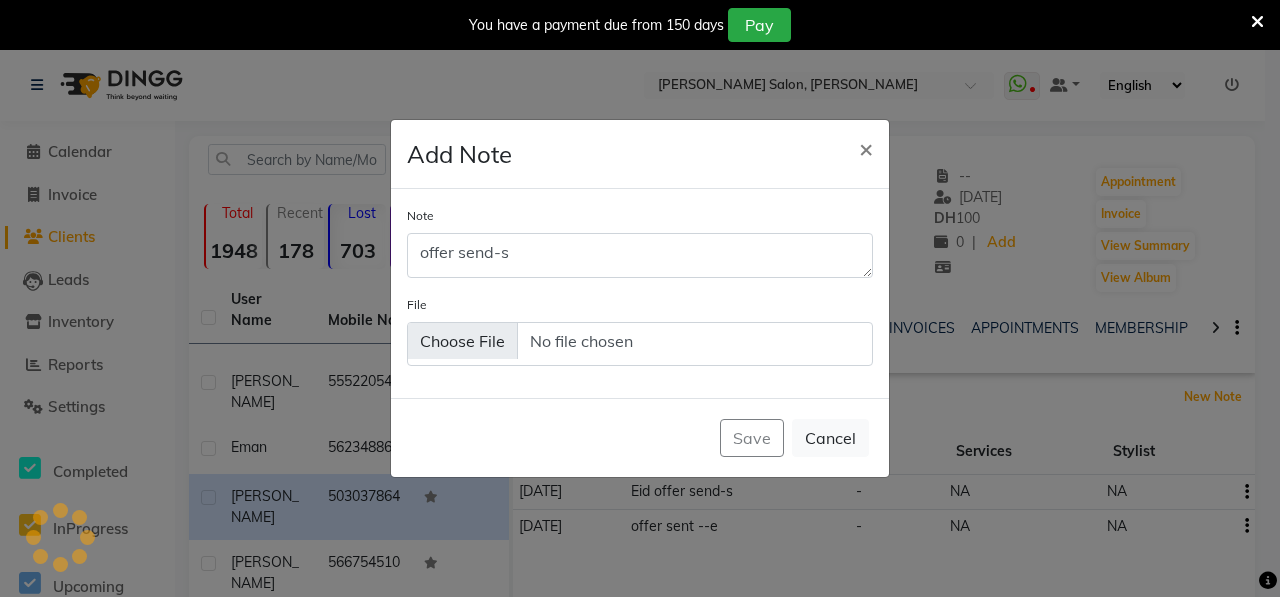 type 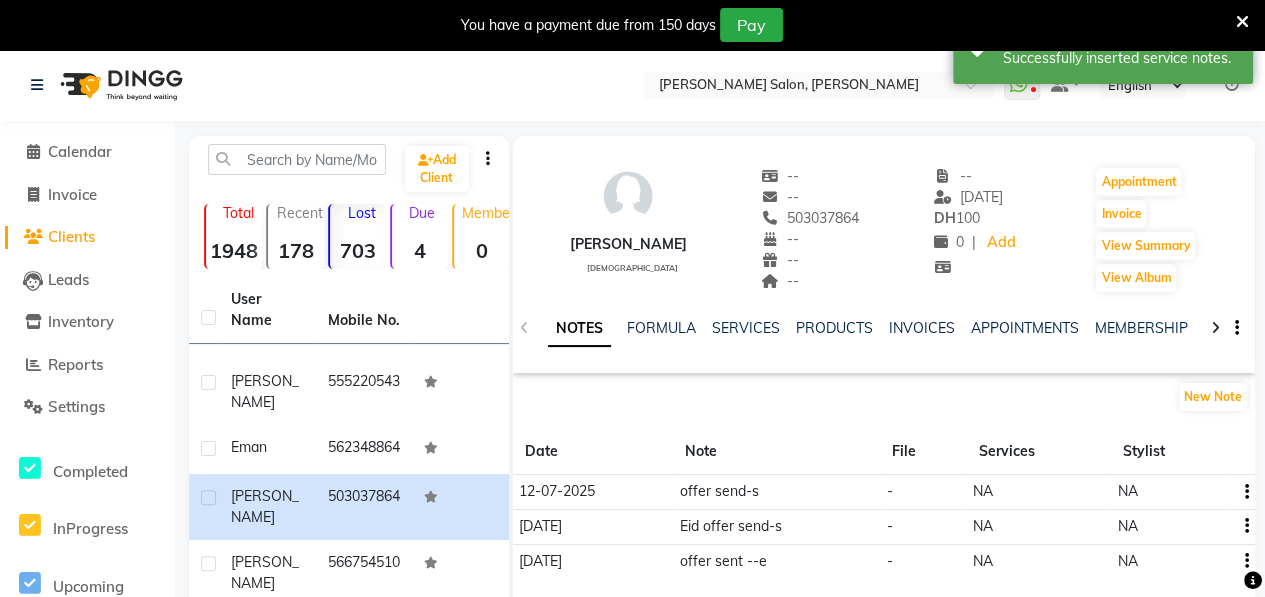 drag, startPoint x: 1263, startPoint y: 389, endPoint x: 538, endPoint y: 400, distance: 725.08344 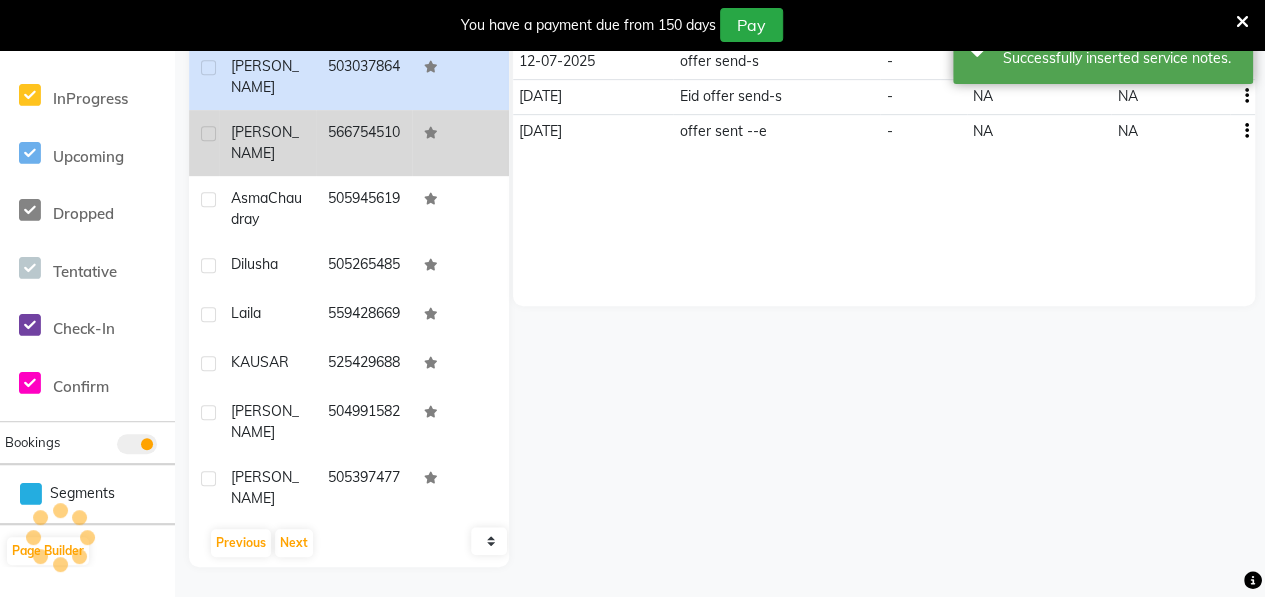 click on "[PERSON_NAME]" 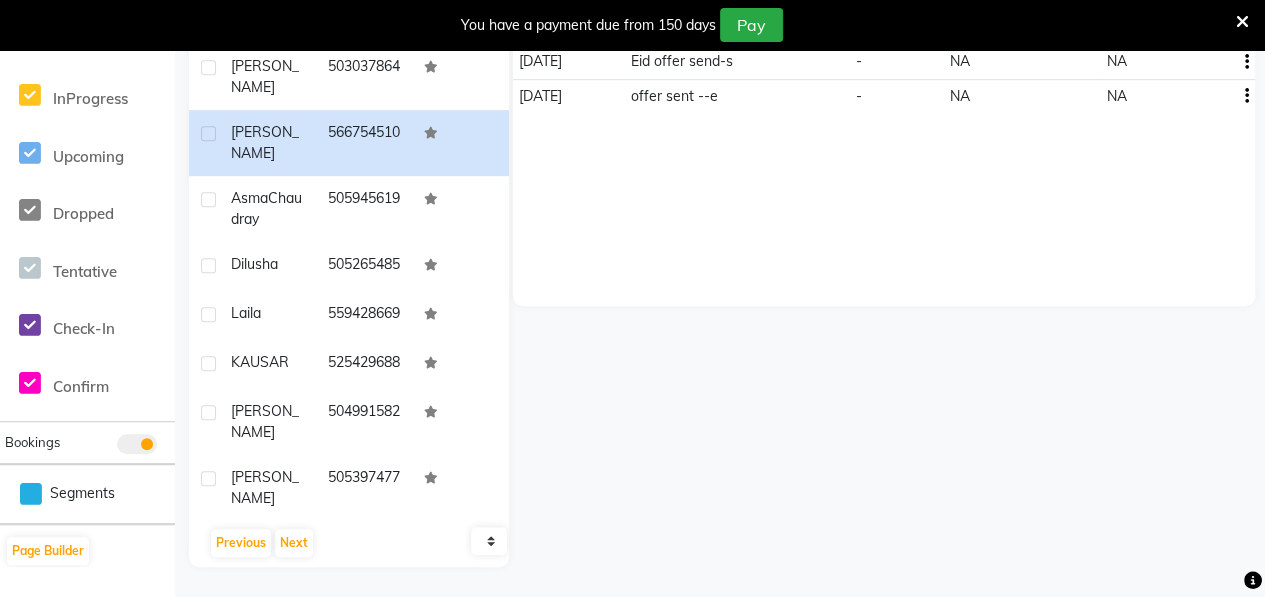 scroll, scrollTop: 0, scrollLeft: 0, axis: both 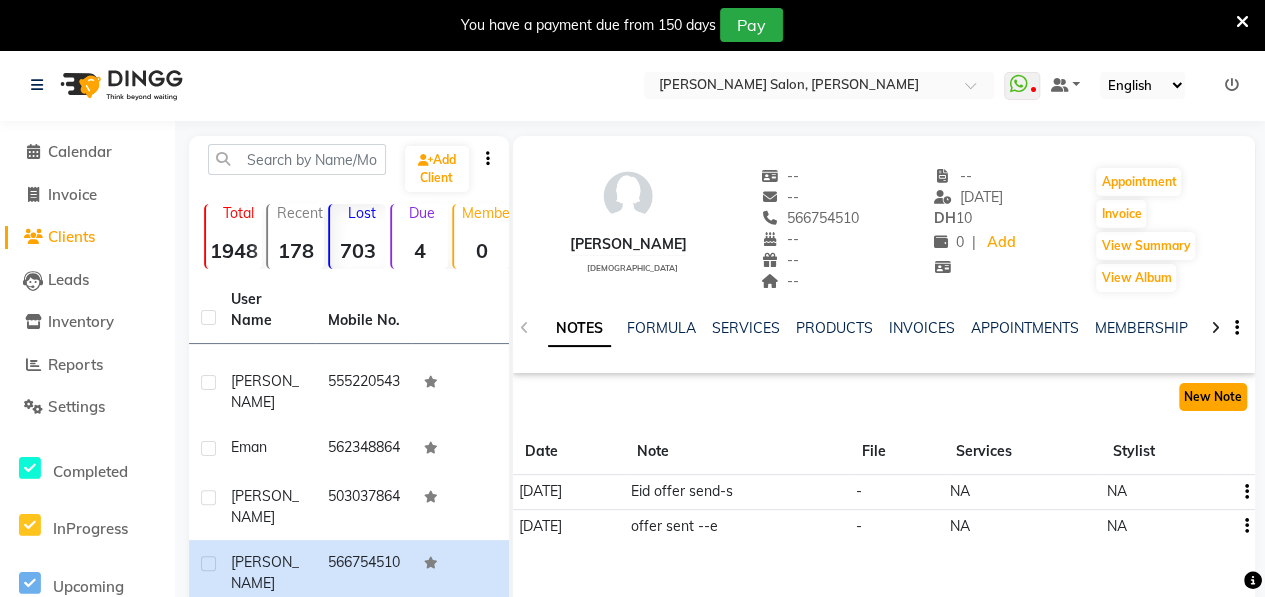 click on "New Note" 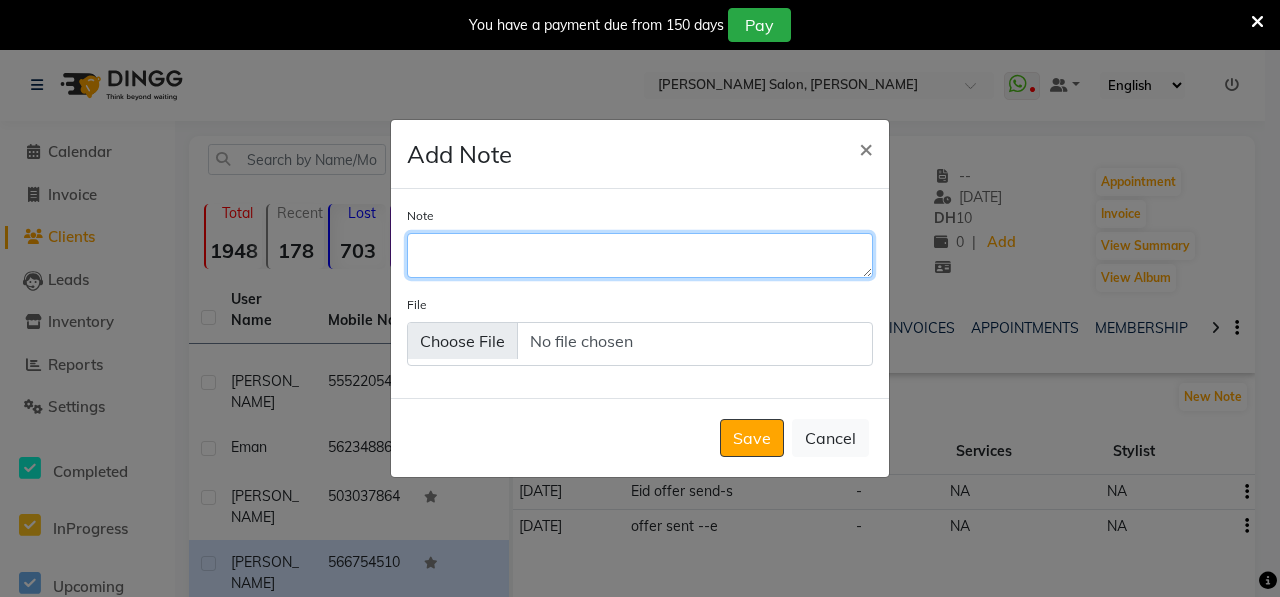 click on "Note" at bounding box center [640, 255] 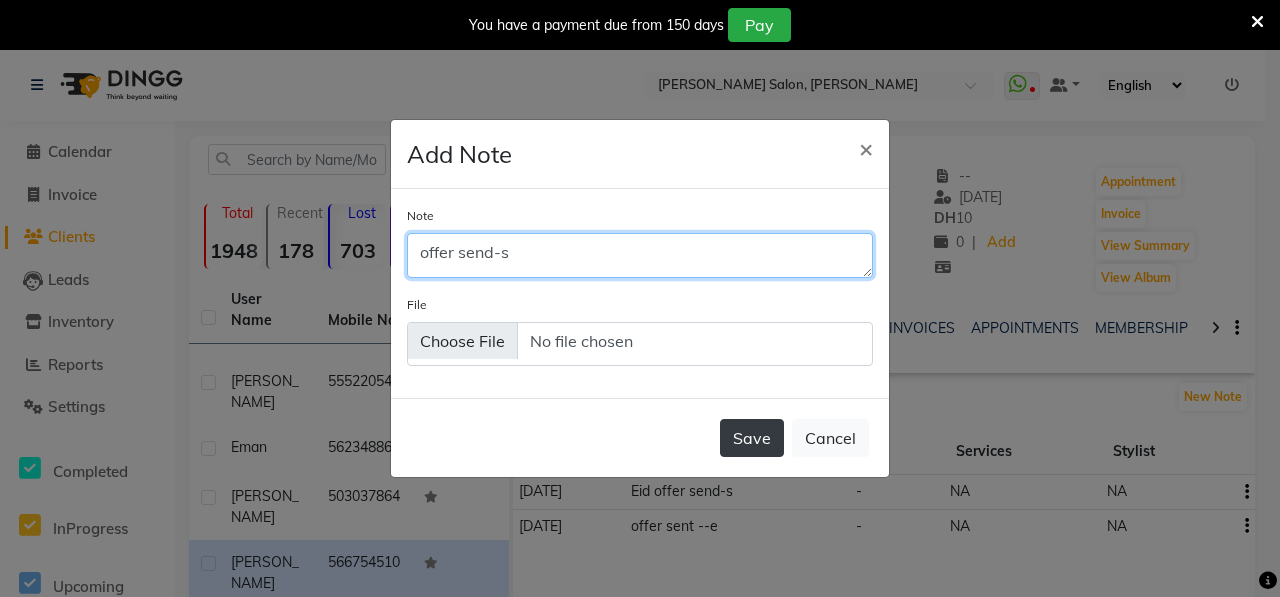type on "offer send-s" 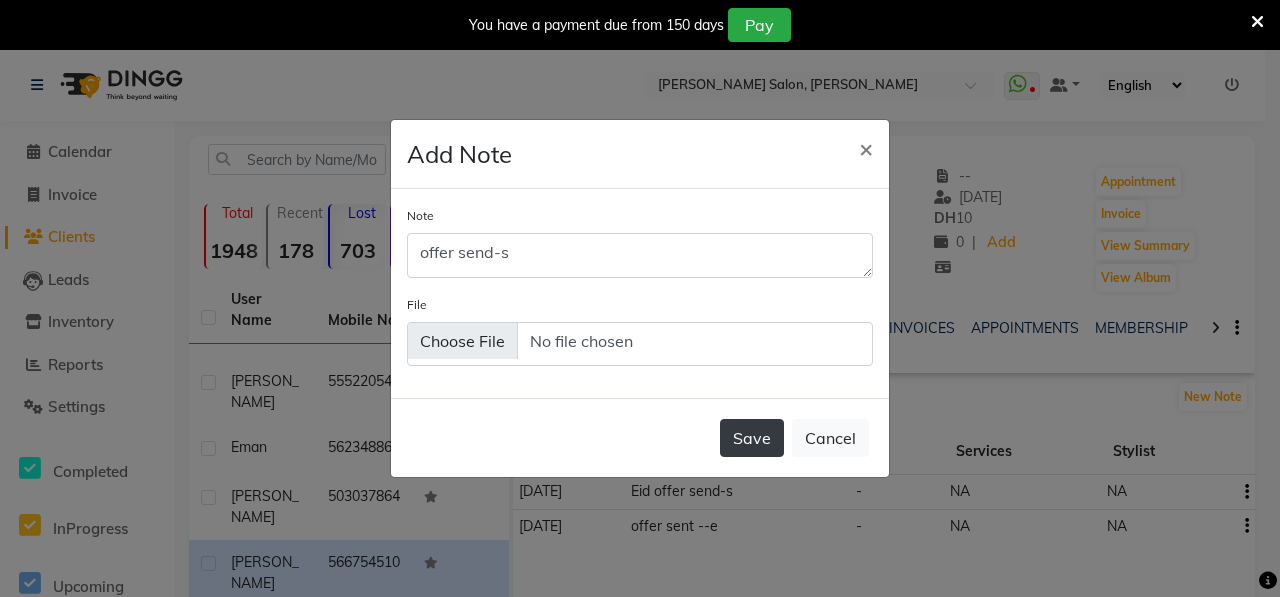 click on "Save" 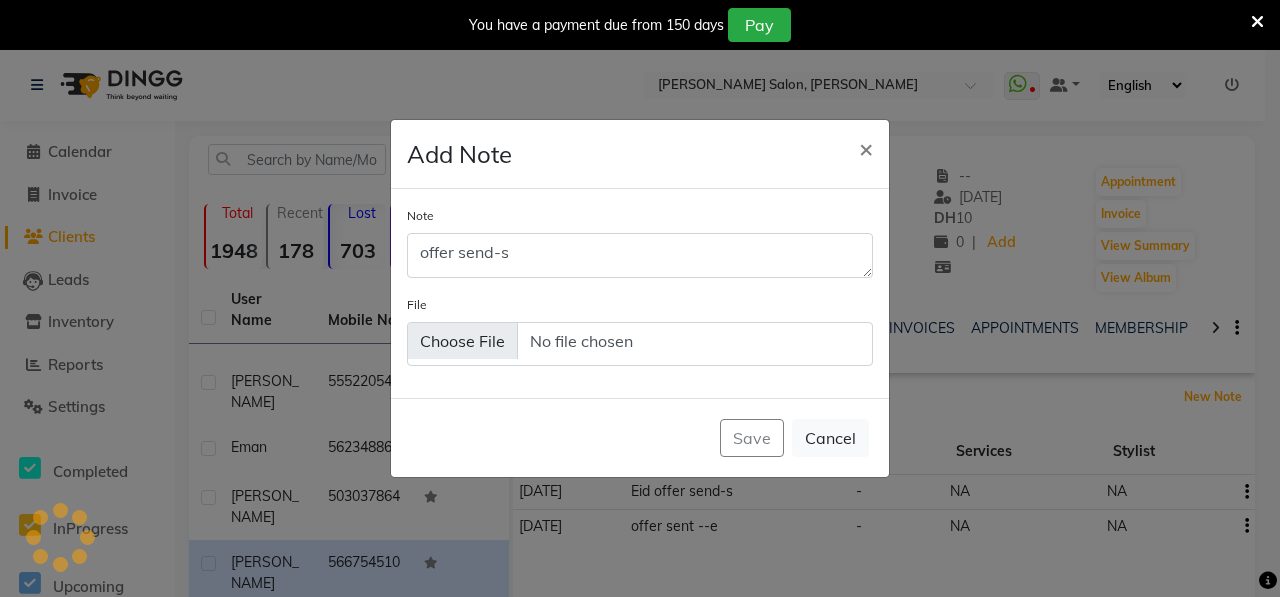 type 